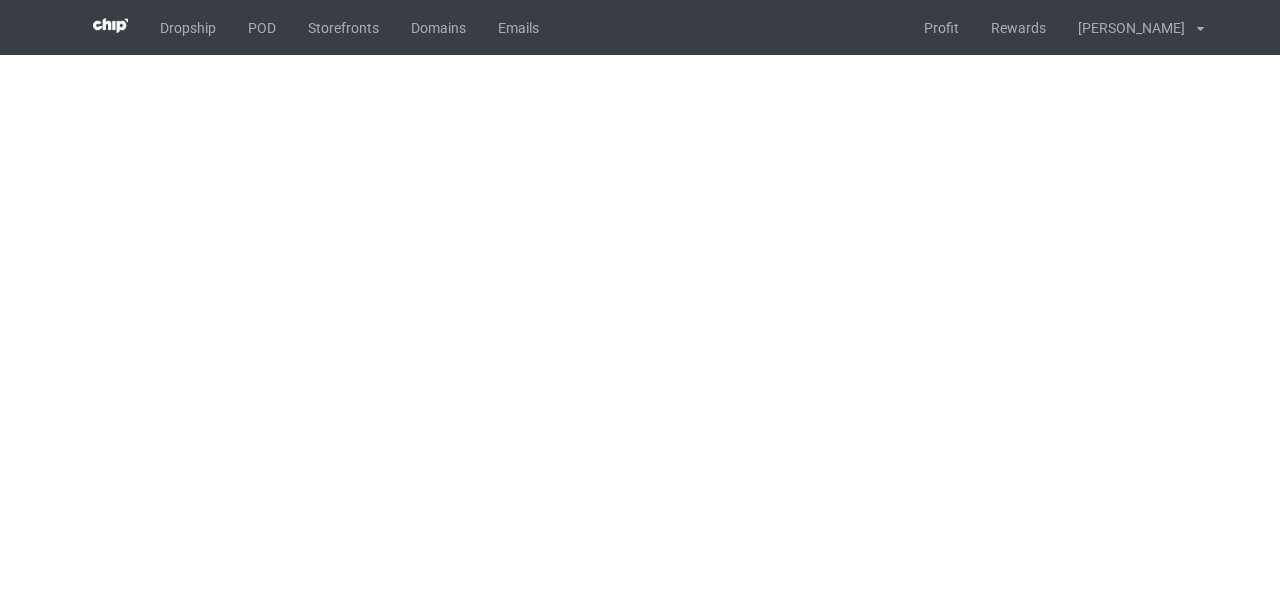 scroll, scrollTop: 0, scrollLeft: 0, axis: both 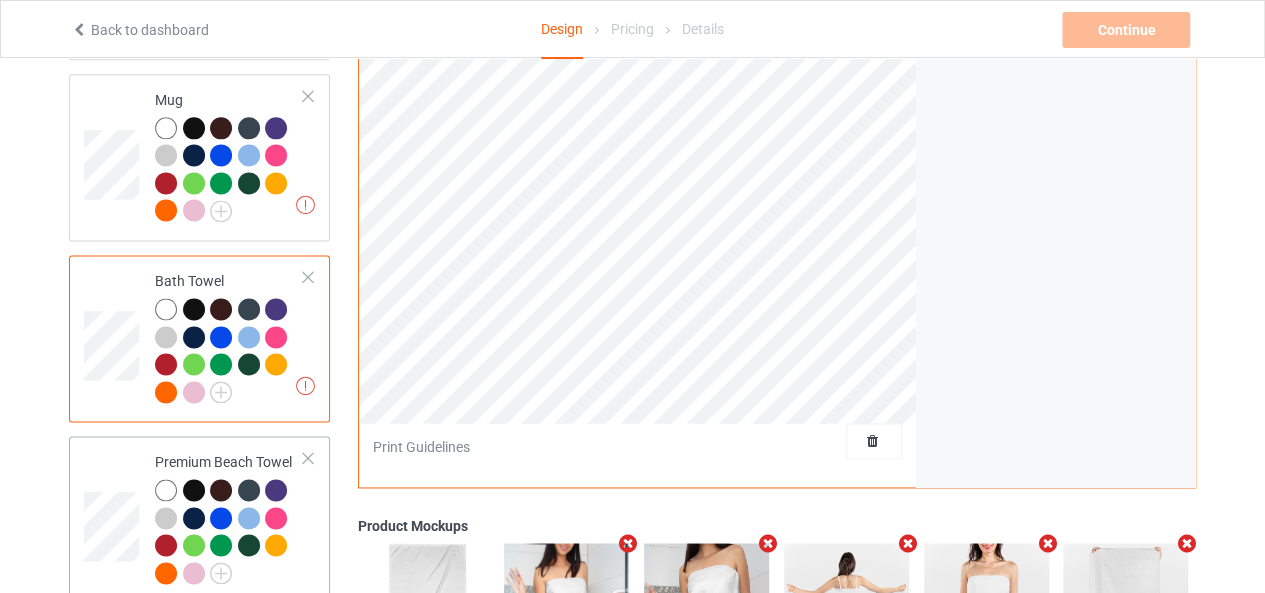 click at bounding box center [114, 519] 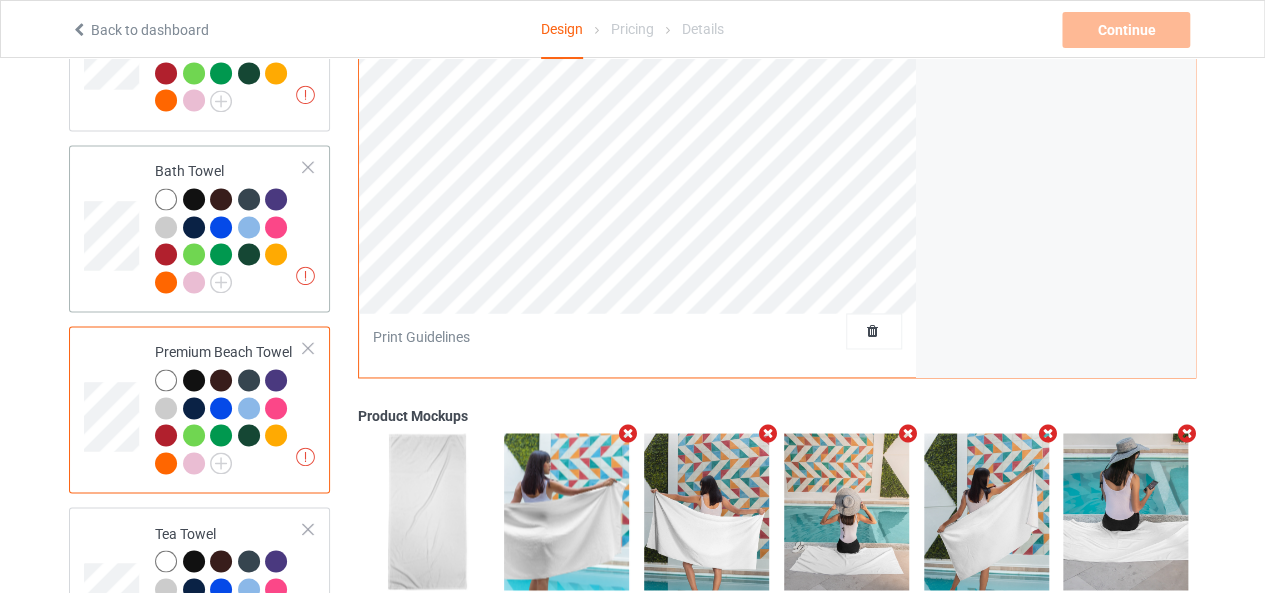 scroll, scrollTop: 1480, scrollLeft: 0, axis: vertical 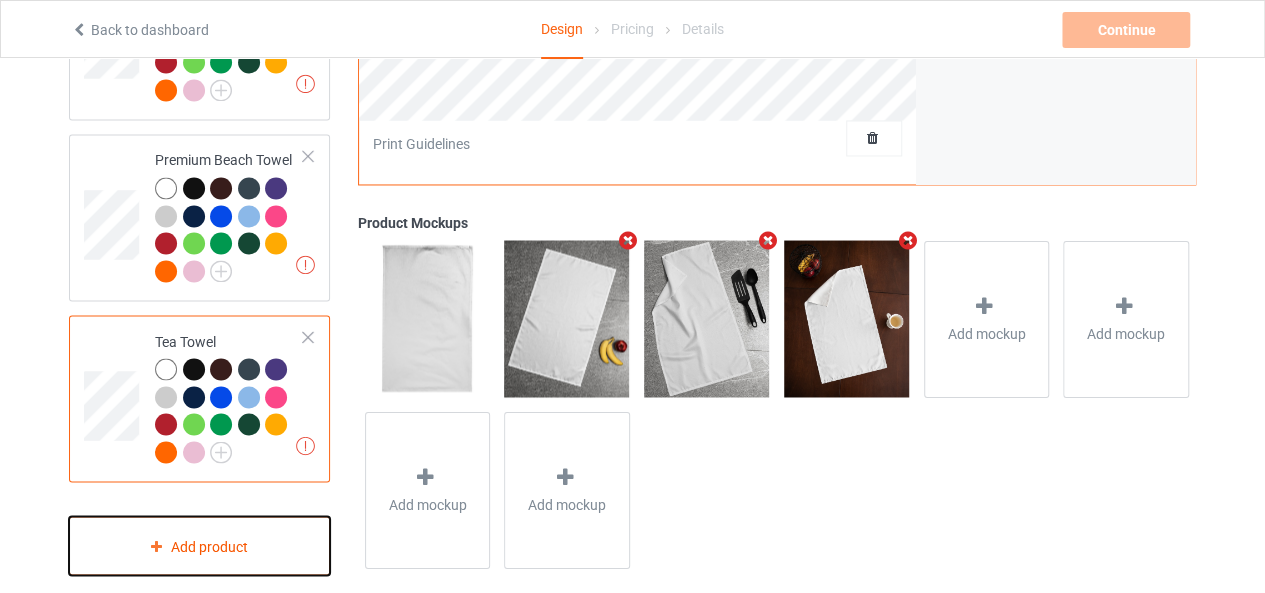click on "Add product" at bounding box center (199, 545) 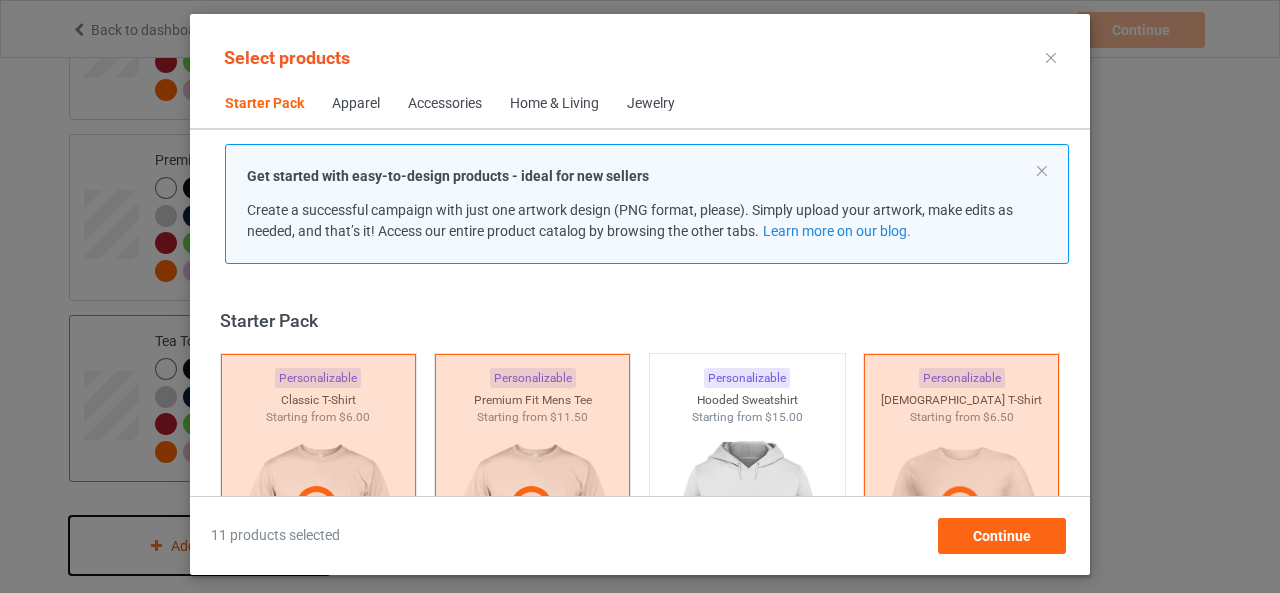 scroll, scrollTop: 25, scrollLeft: 0, axis: vertical 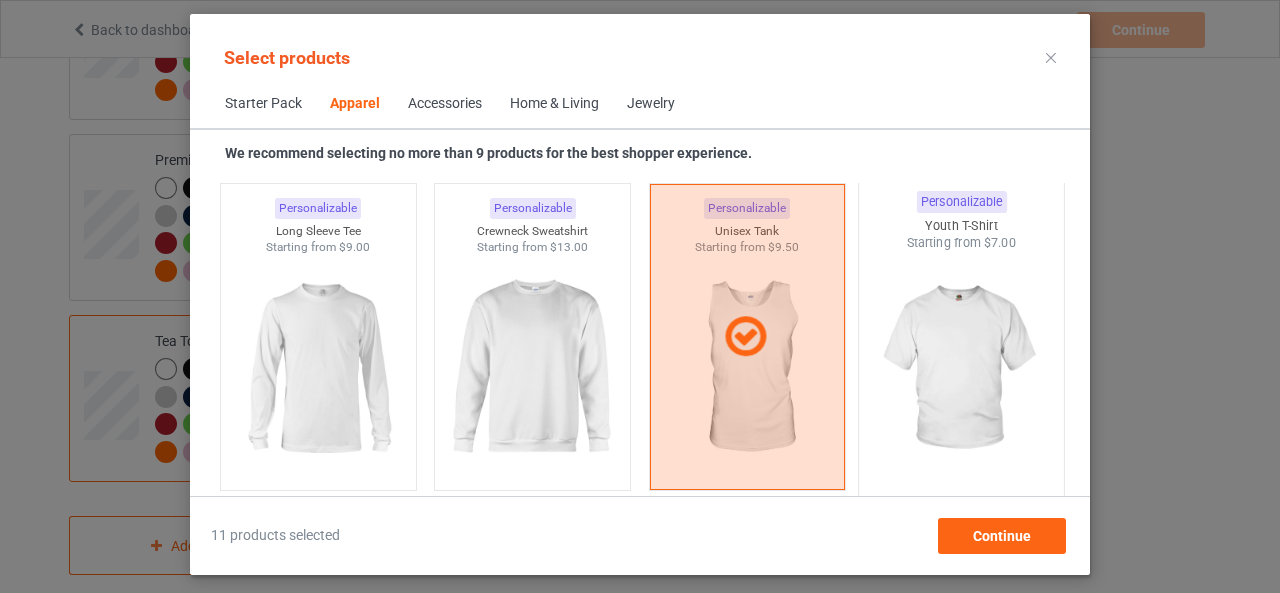 click at bounding box center (962, 369) 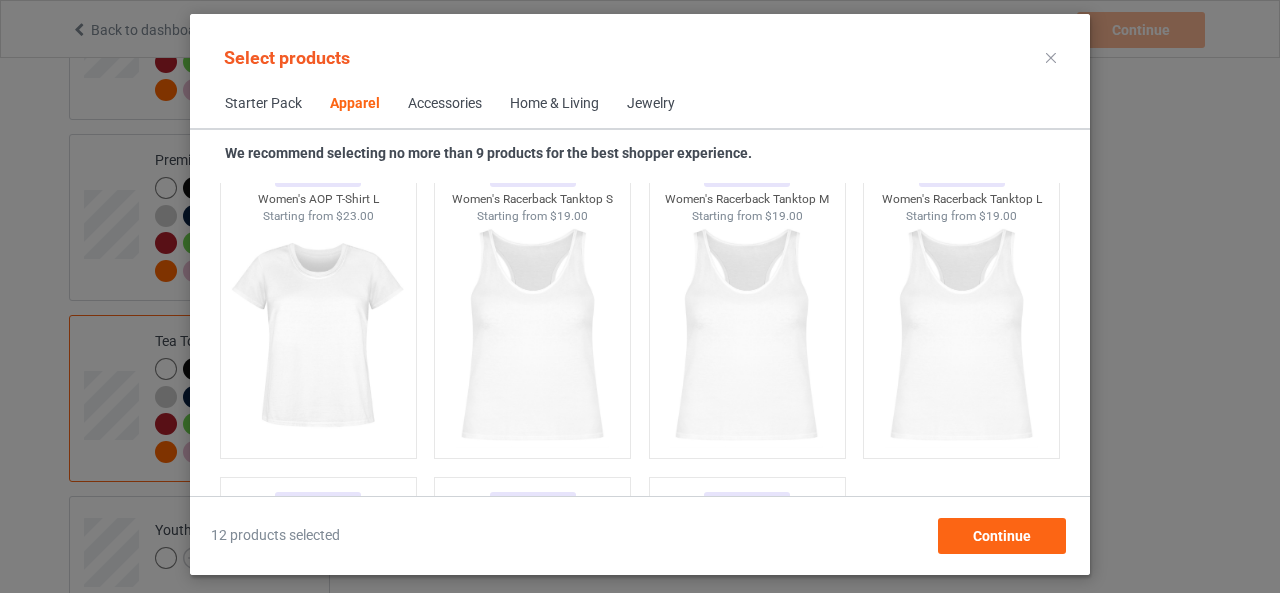 scroll, scrollTop: 3760, scrollLeft: 0, axis: vertical 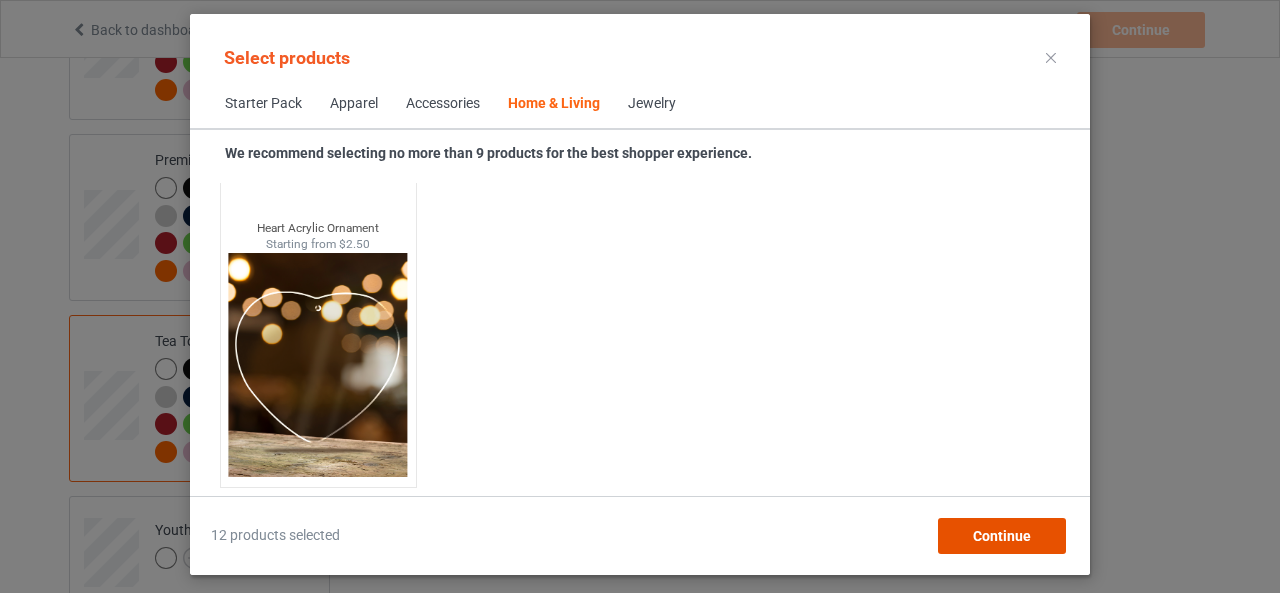 click on "Continue" at bounding box center (1002, 536) 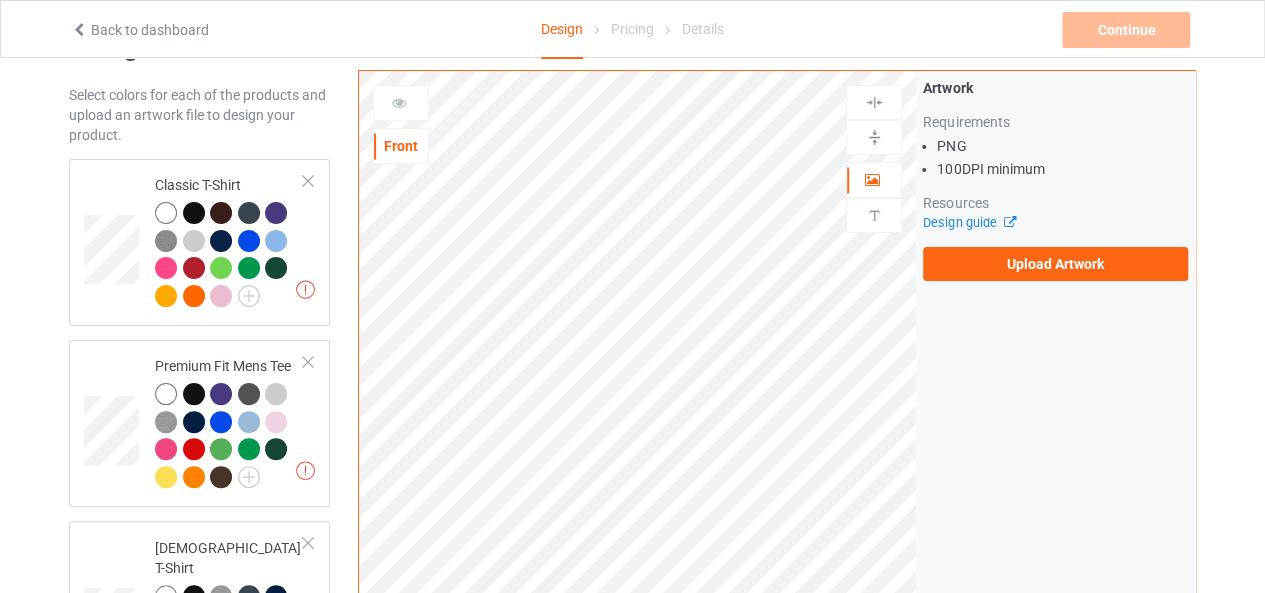 scroll, scrollTop: 0, scrollLeft: 0, axis: both 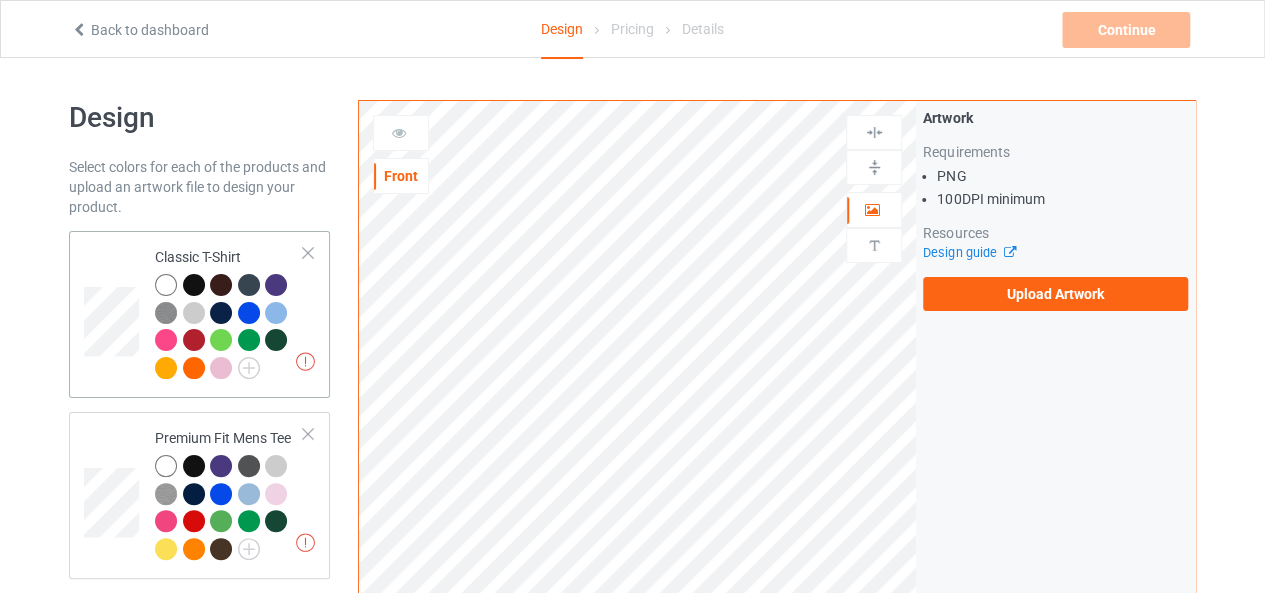 click on "Missing artworks Classic T-Shirt" at bounding box center [199, 314] 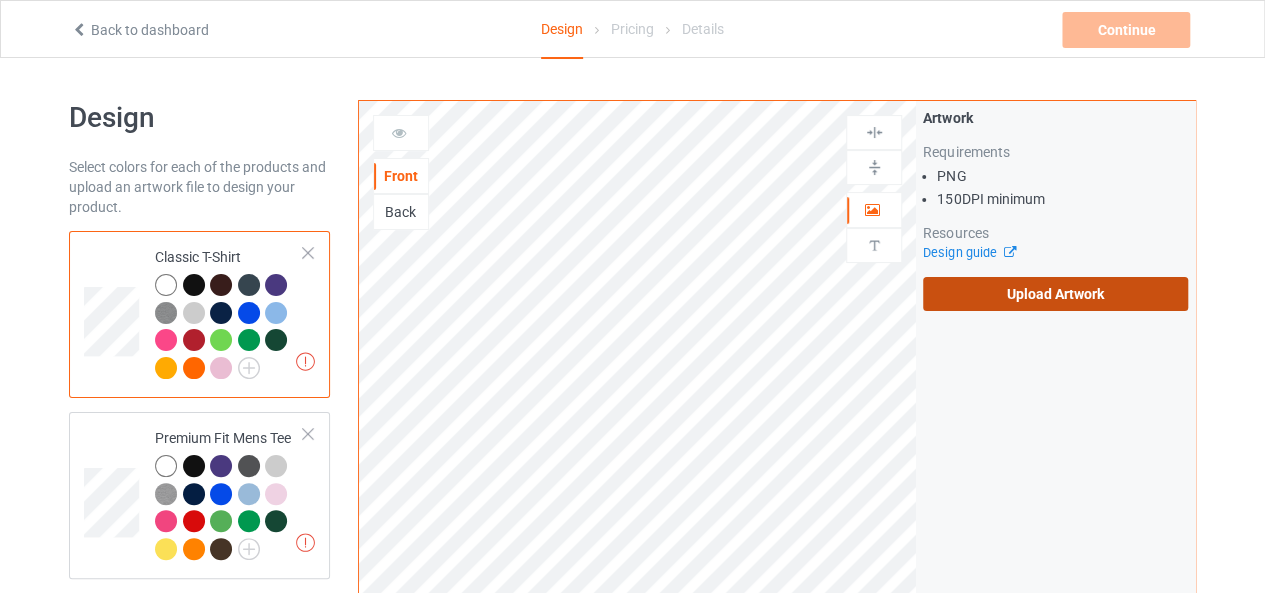 click on "Upload Artwork" at bounding box center [1055, 294] 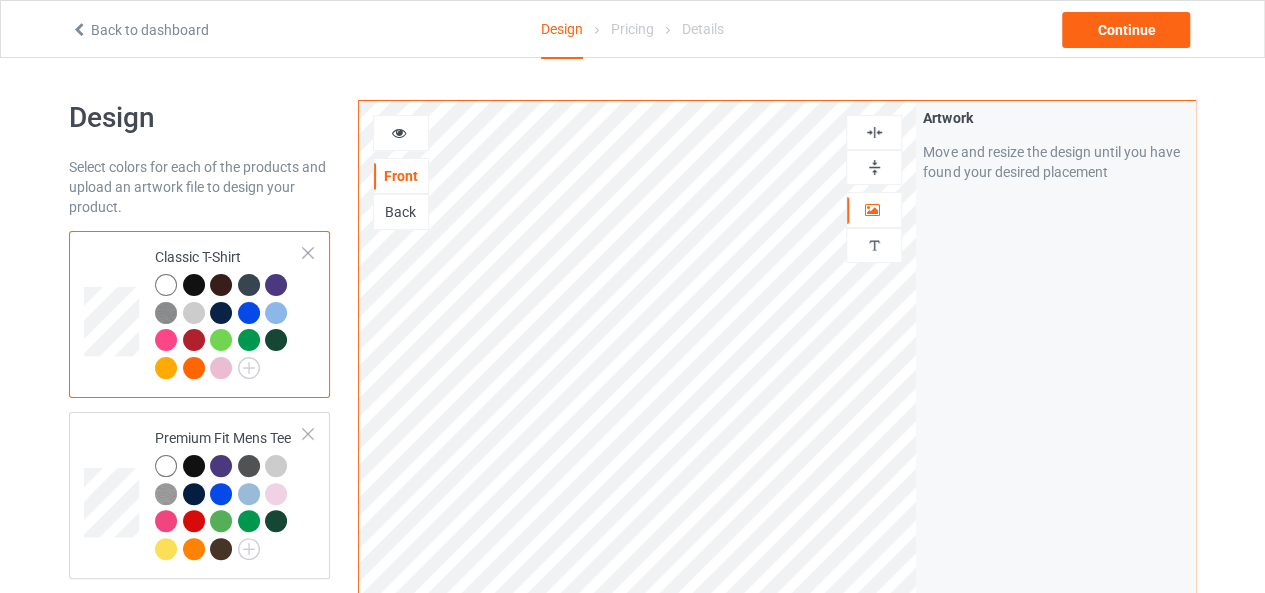 click at bounding box center (874, 132) 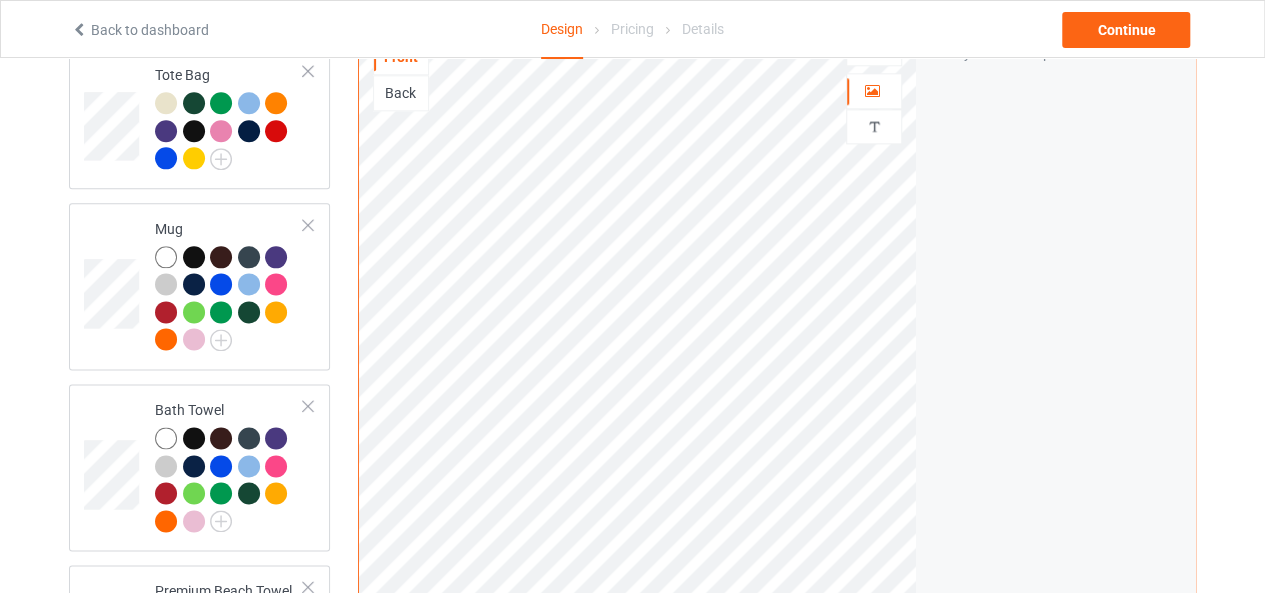 scroll, scrollTop: 1154, scrollLeft: 0, axis: vertical 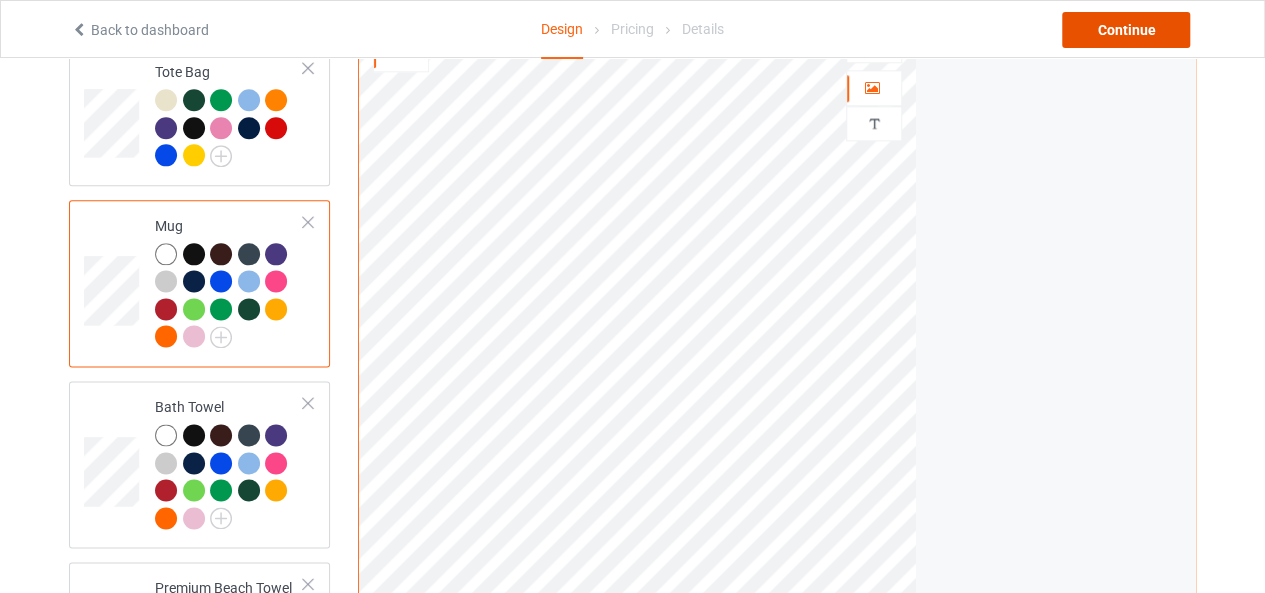 click on "Continue" at bounding box center (1126, 30) 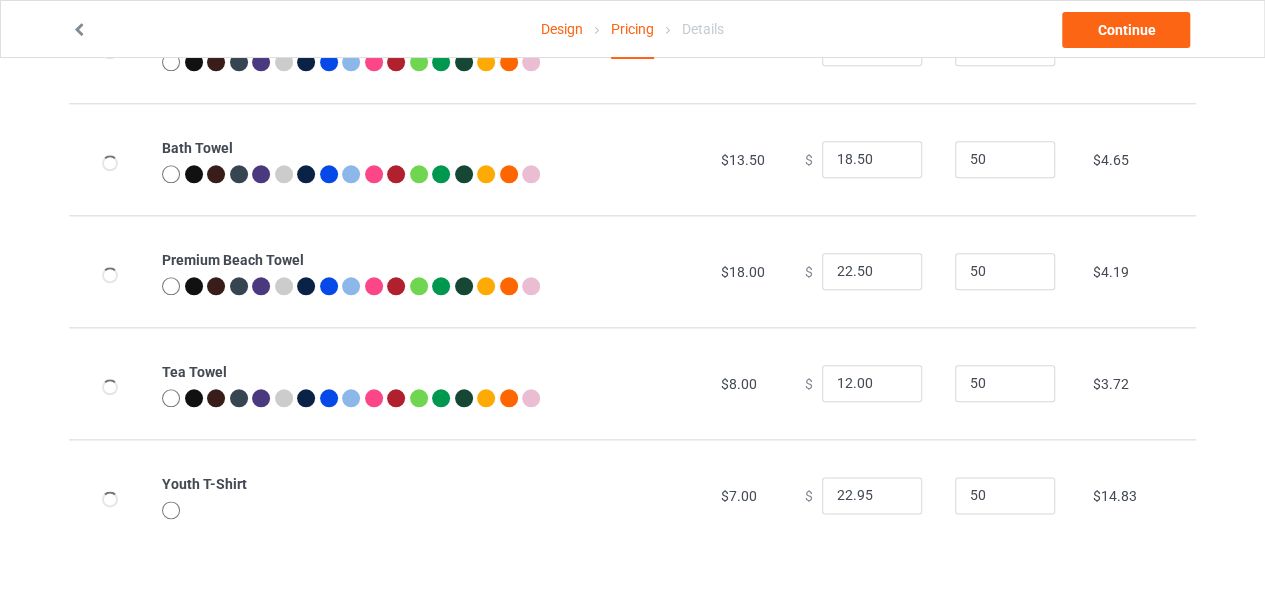 scroll, scrollTop: 0, scrollLeft: 0, axis: both 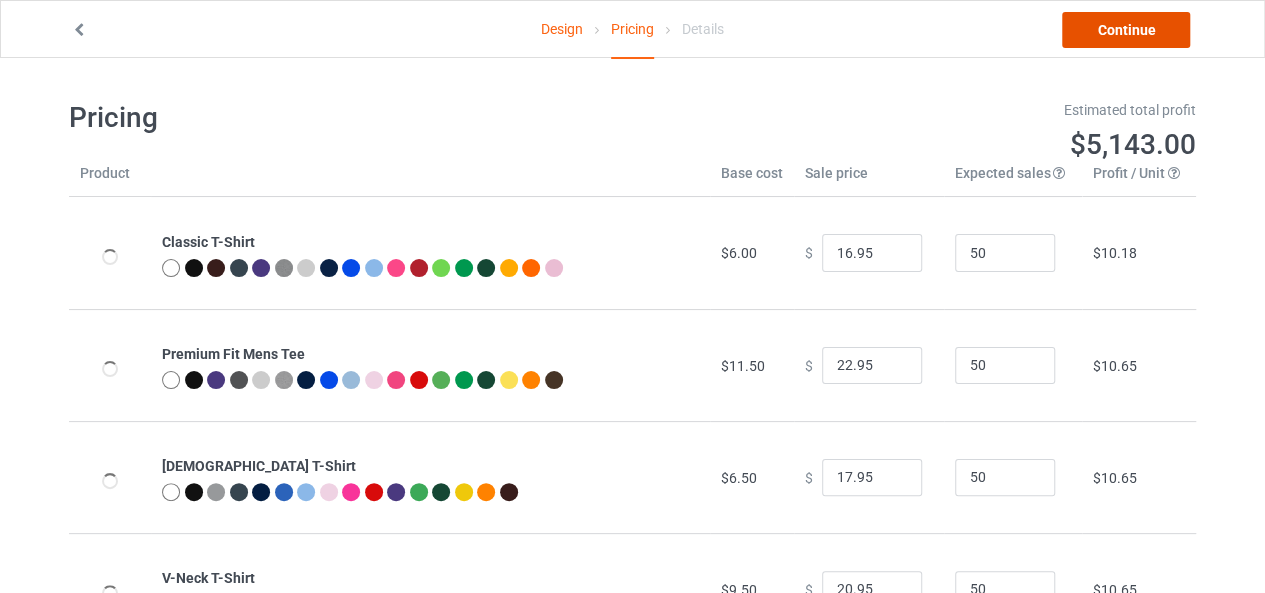 click on "Continue" at bounding box center (1126, 30) 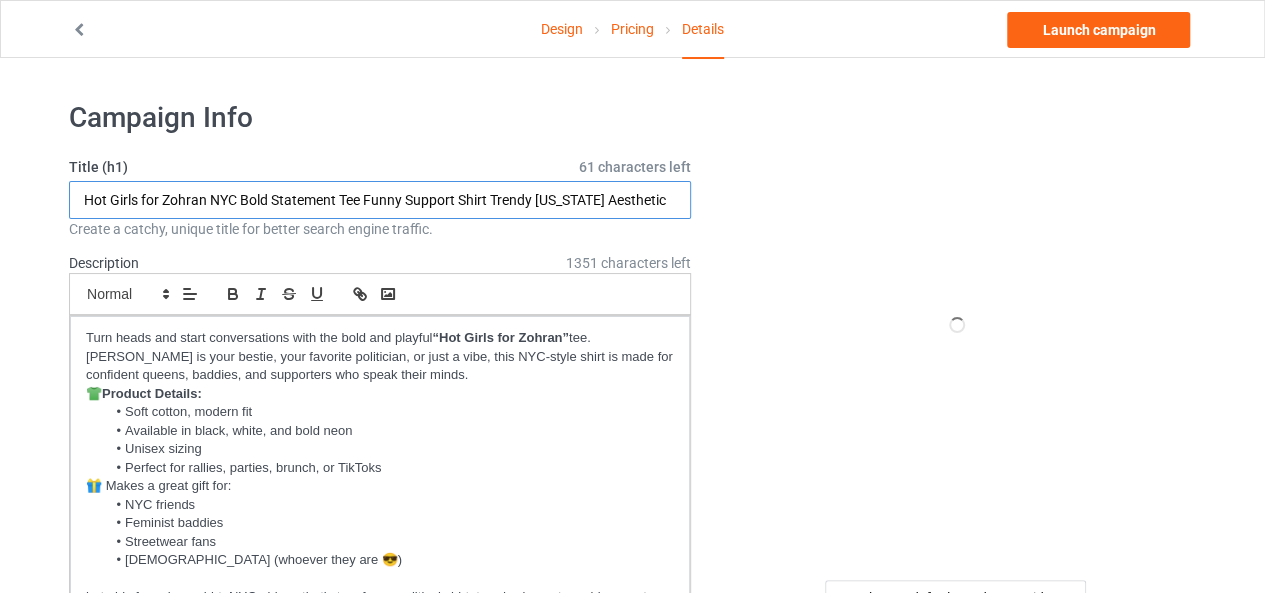 click on "Hot Girls for Zohran NYC Bold Statement Tee Funny Support Shirt Trendy [US_STATE] Aesthetic" at bounding box center [380, 200] 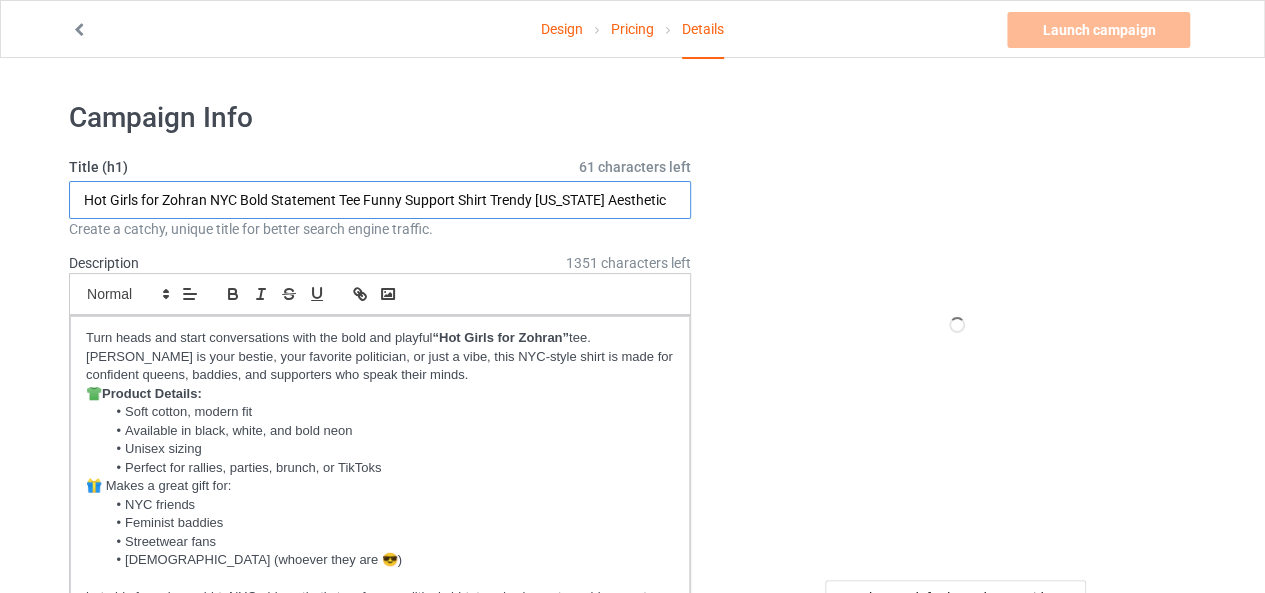 click on "Hot Girls for Zohran NYC Bold Statement Tee Funny Support Shirt Trendy [US_STATE] Aesthetic" at bounding box center [380, 200] 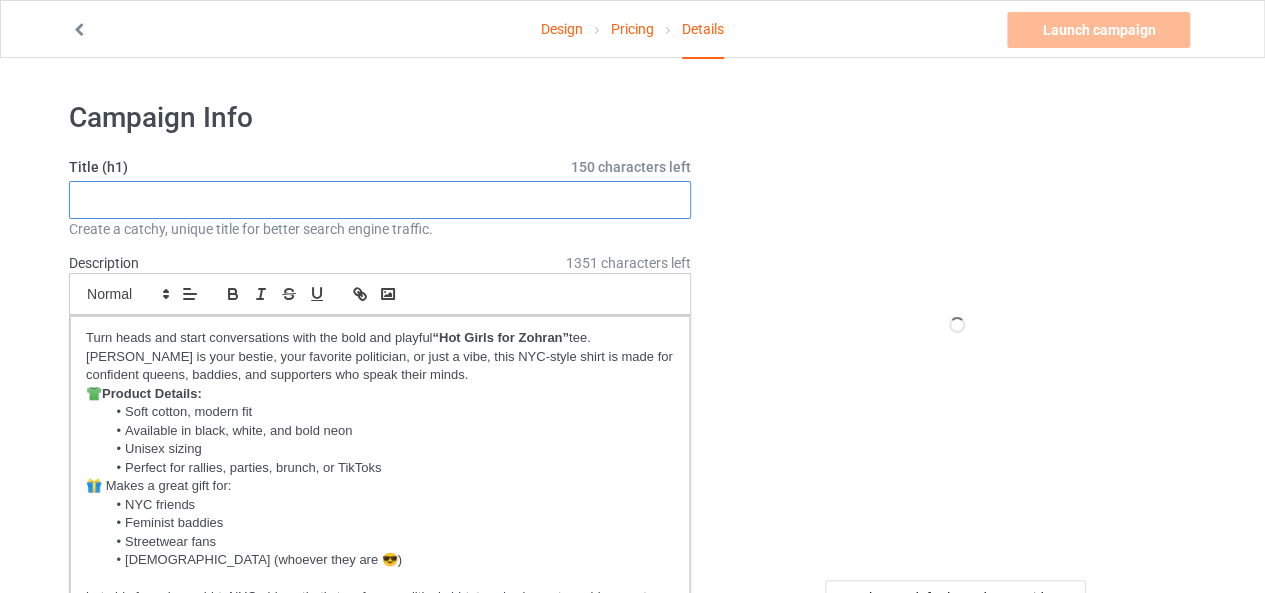 type 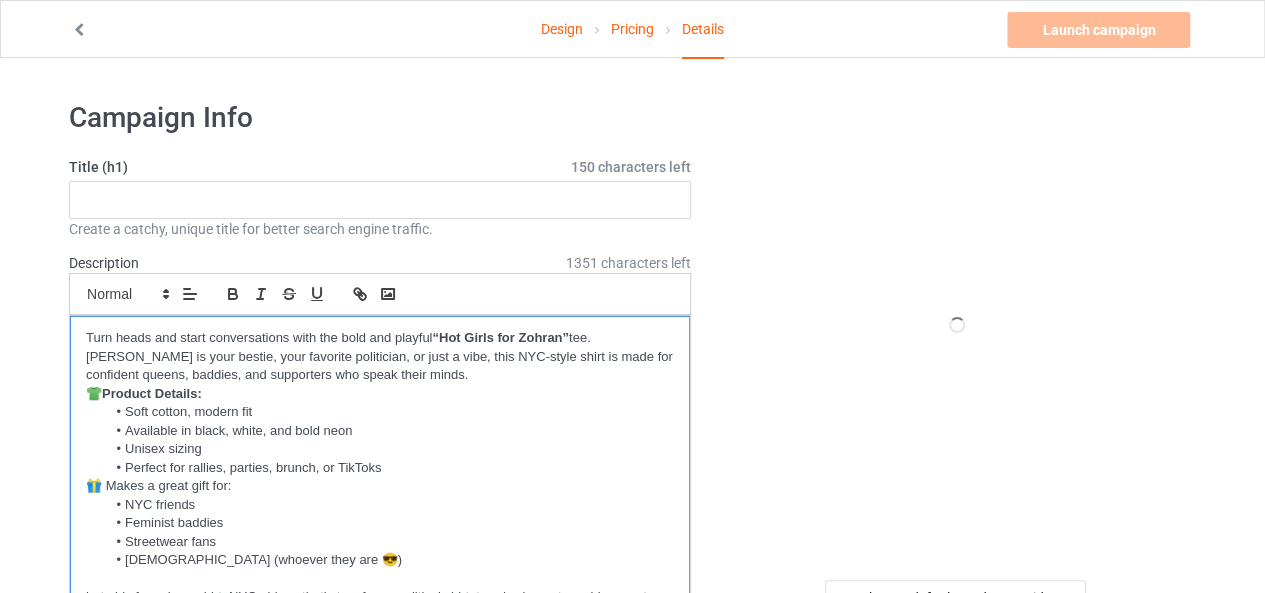 click on "Turn heads and start conversations with the bold and playful  “Hot Girls for Zohran”  tee. [PERSON_NAME] is your bestie, your favorite politician, or just a vibe, this NYC-style shirt is made for confident queens, baddies, and supporters who speak their minds." at bounding box center (380, 357) 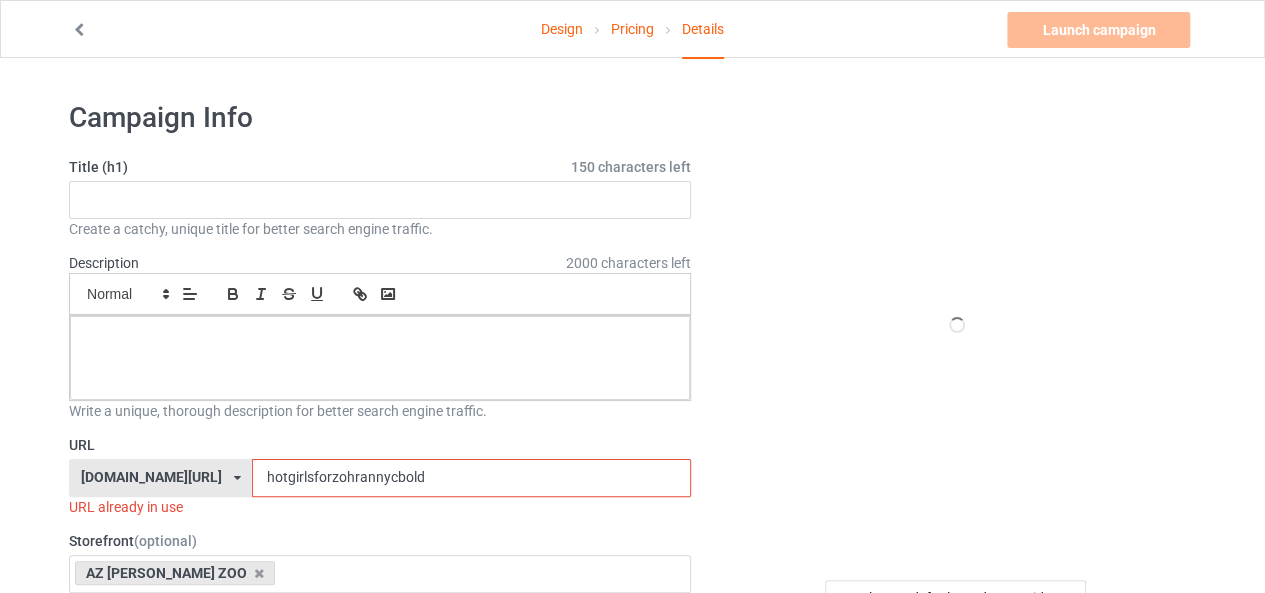 click on "hotgirlsforzohrannycbold" at bounding box center (471, 478) 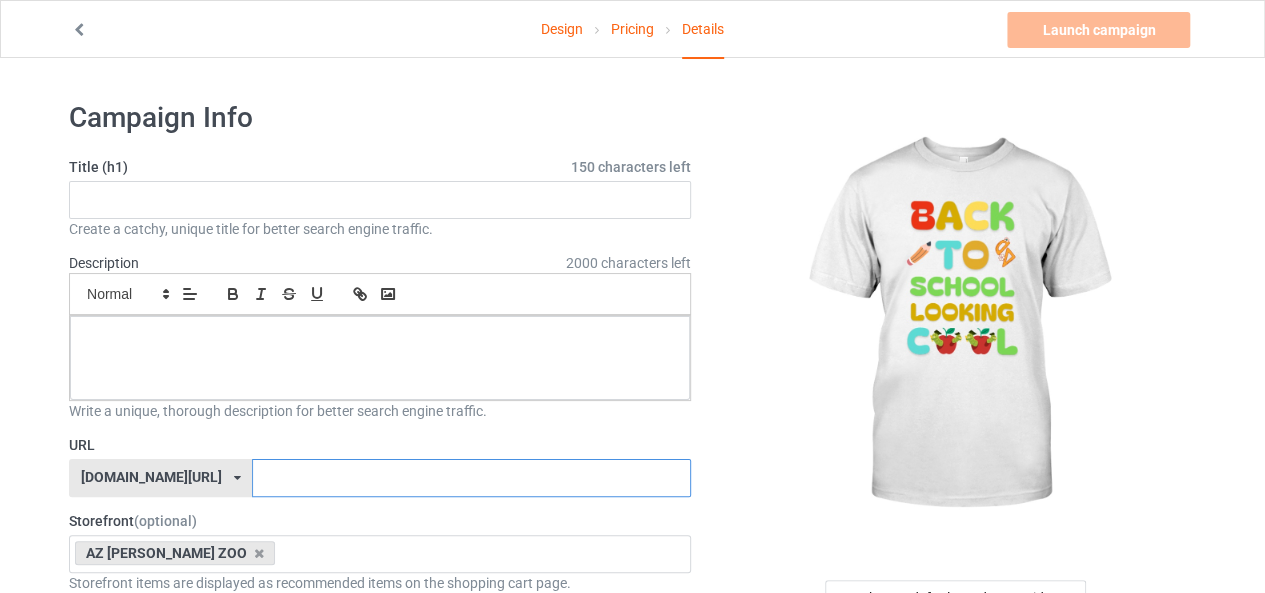 type 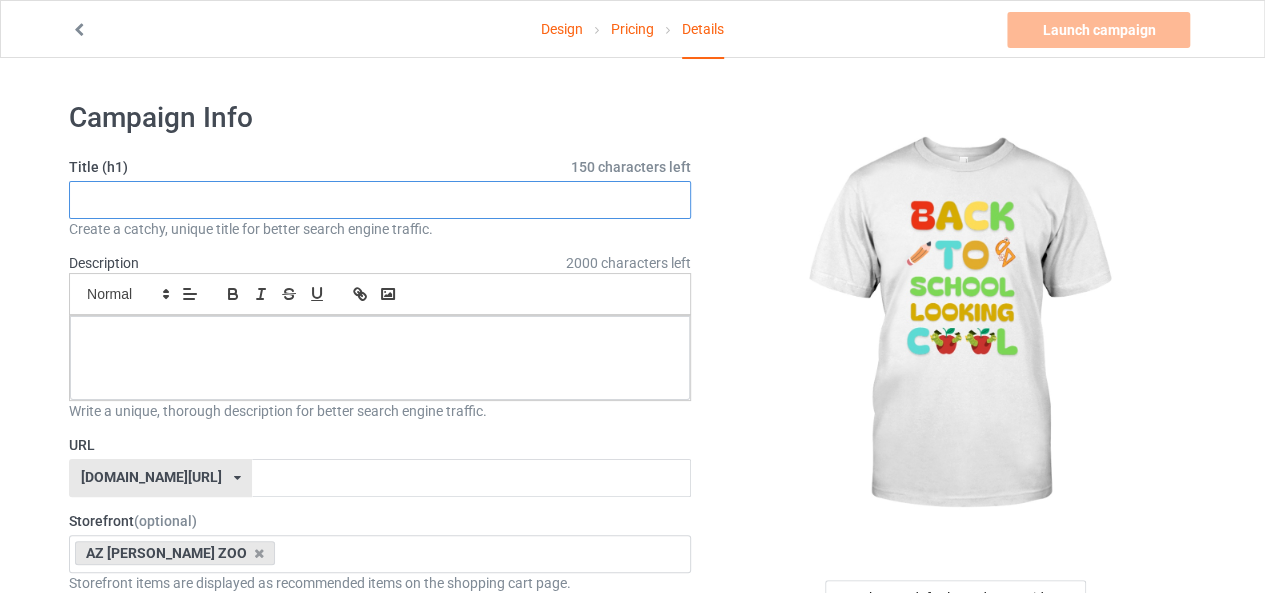 click at bounding box center (380, 200) 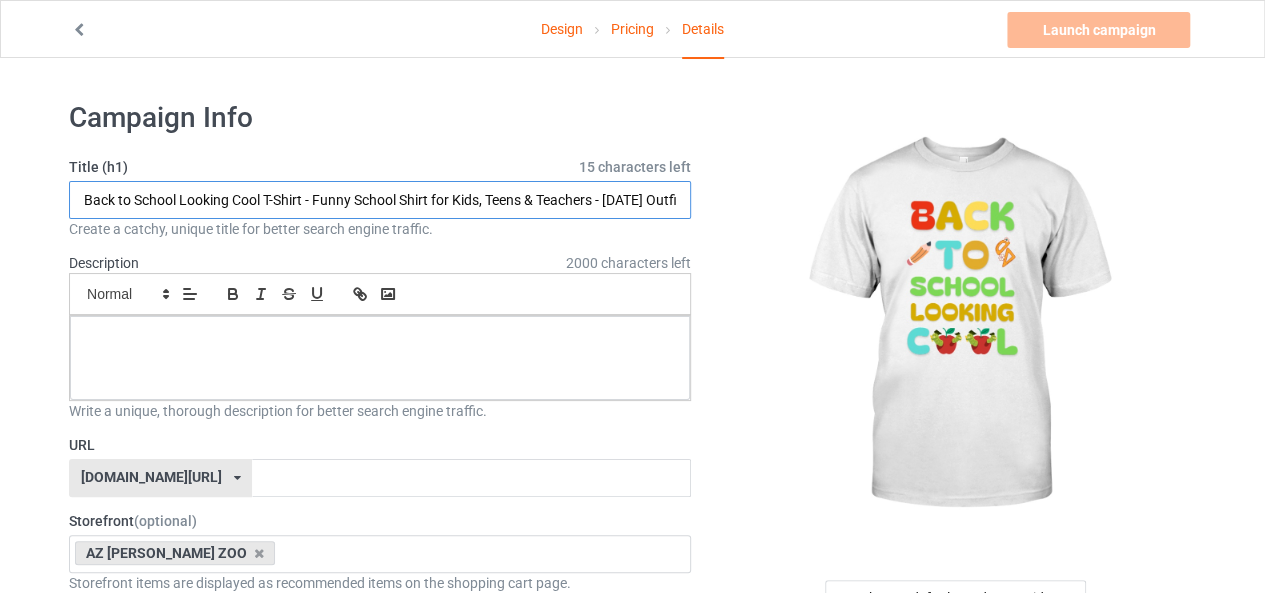 scroll, scrollTop: 0, scrollLeft: 232, axis: horizontal 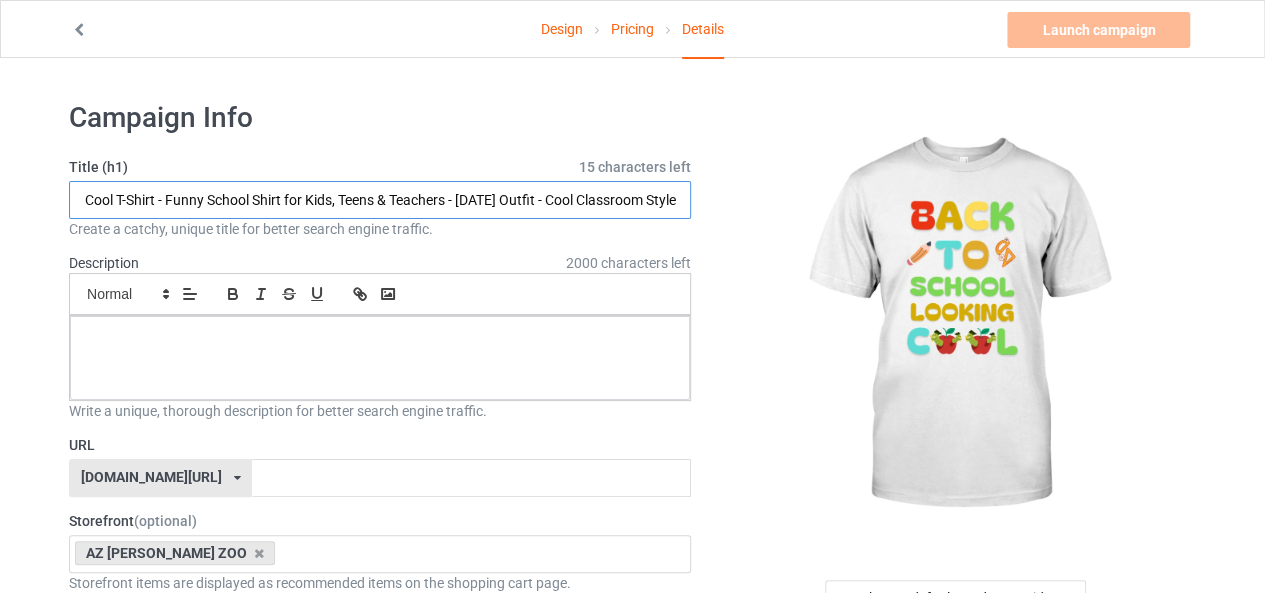 type on "Back to School Looking Cool T-Shirt - Funny School Shirt for Kids, Teens & Teachers - [DATE] Outfit - Cool Classroom Style" 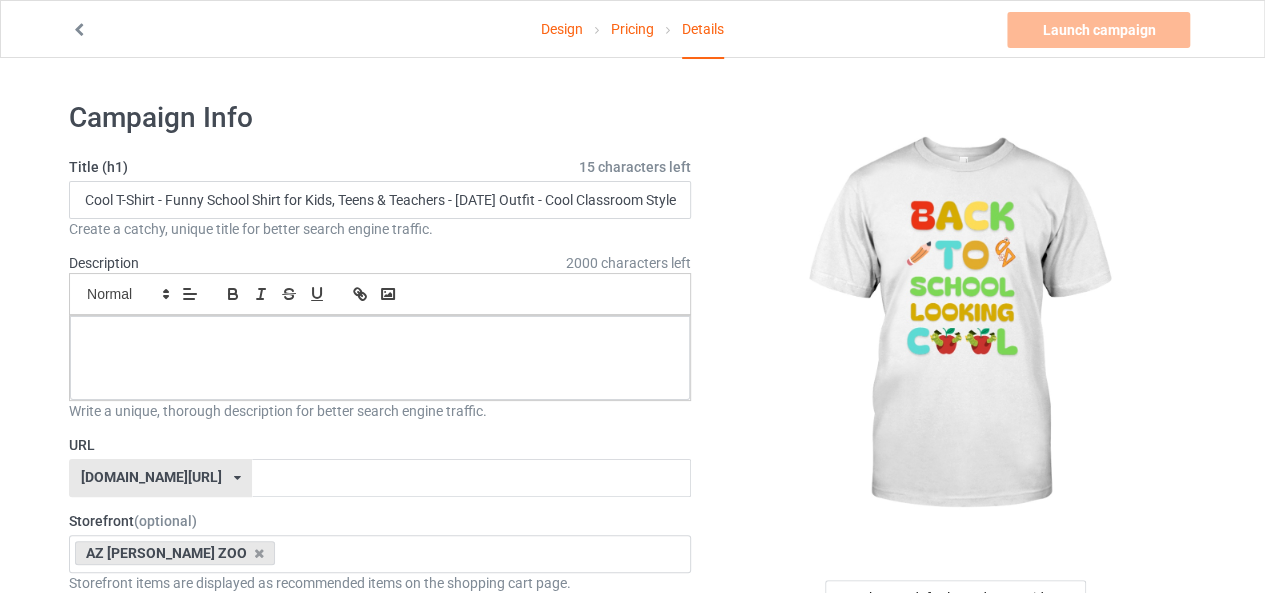 scroll, scrollTop: 0, scrollLeft: 0, axis: both 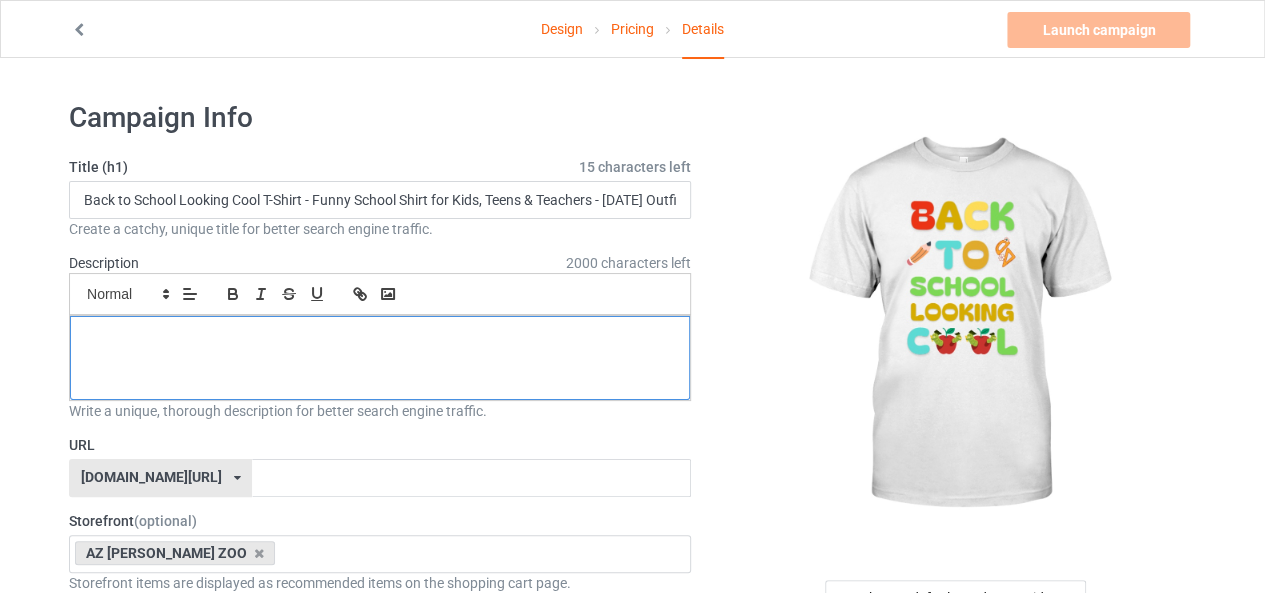 click at bounding box center [380, 358] 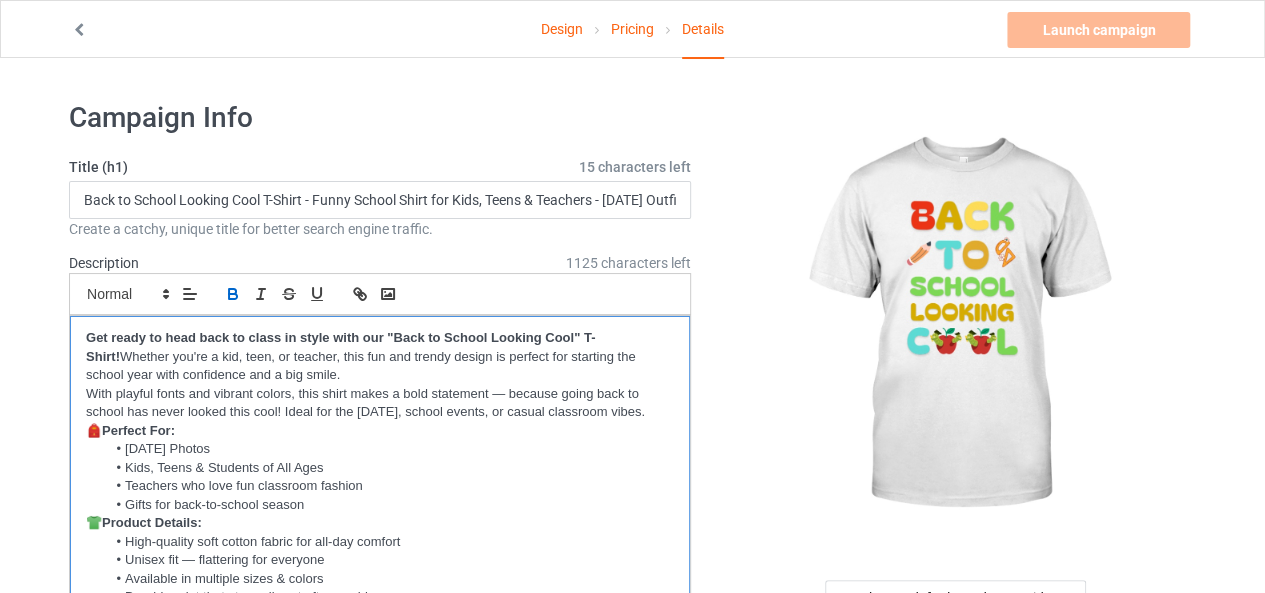 scroll, scrollTop: 0, scrollLeft: 0, axis: both 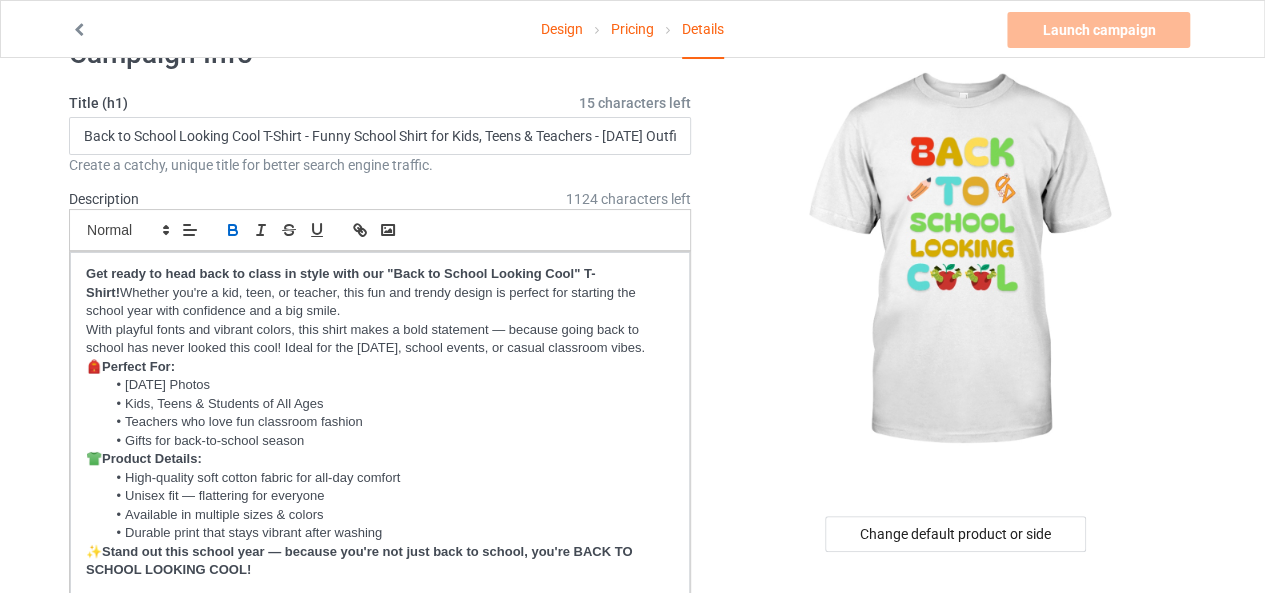 click at bounding box center (957, 261) 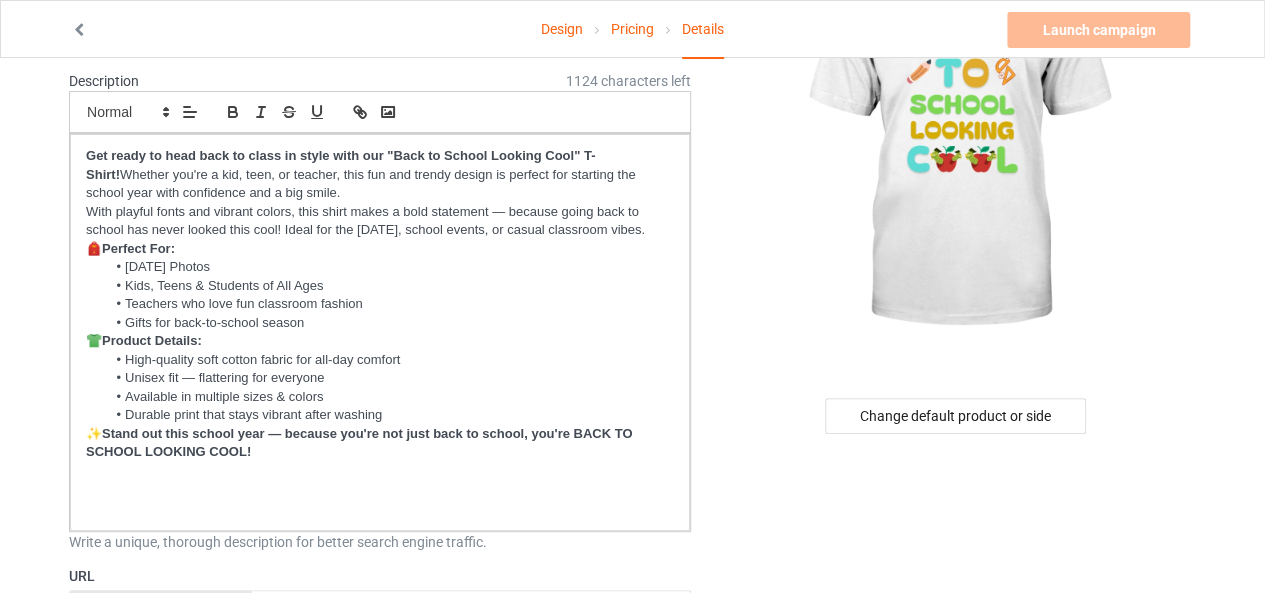 scroll, scrollTop: 184, scrollLeft: 0, axis: vertical 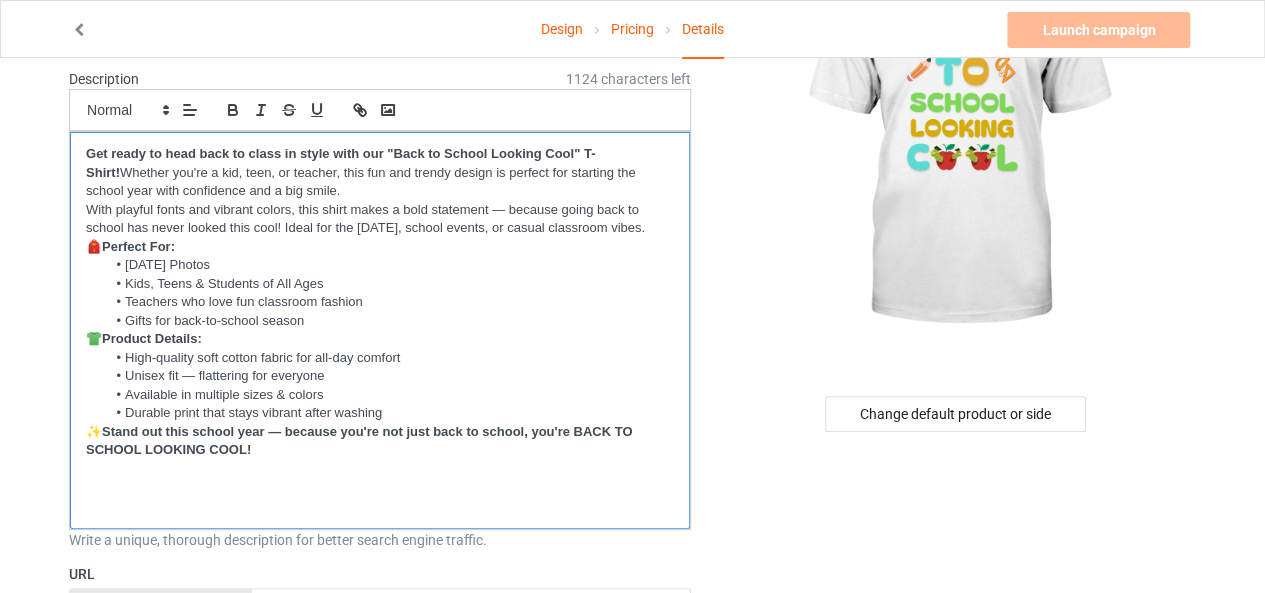 click at bounding box center [380, 469] 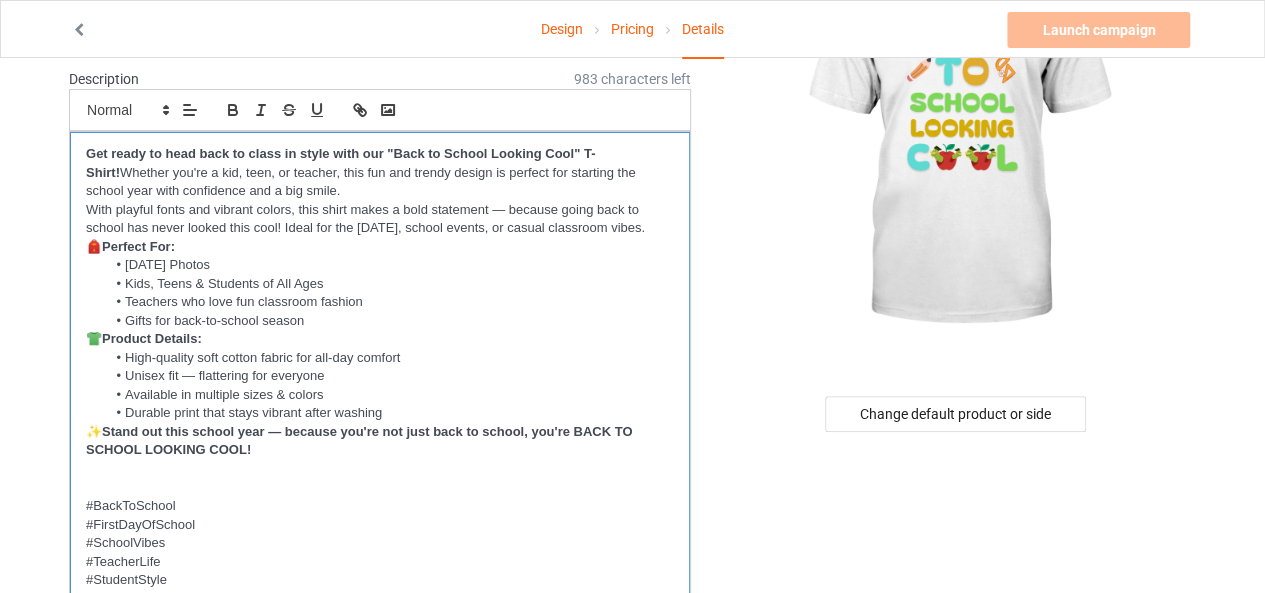 scroll, scrollTop: 0, scrollLeft: 0, axis: both 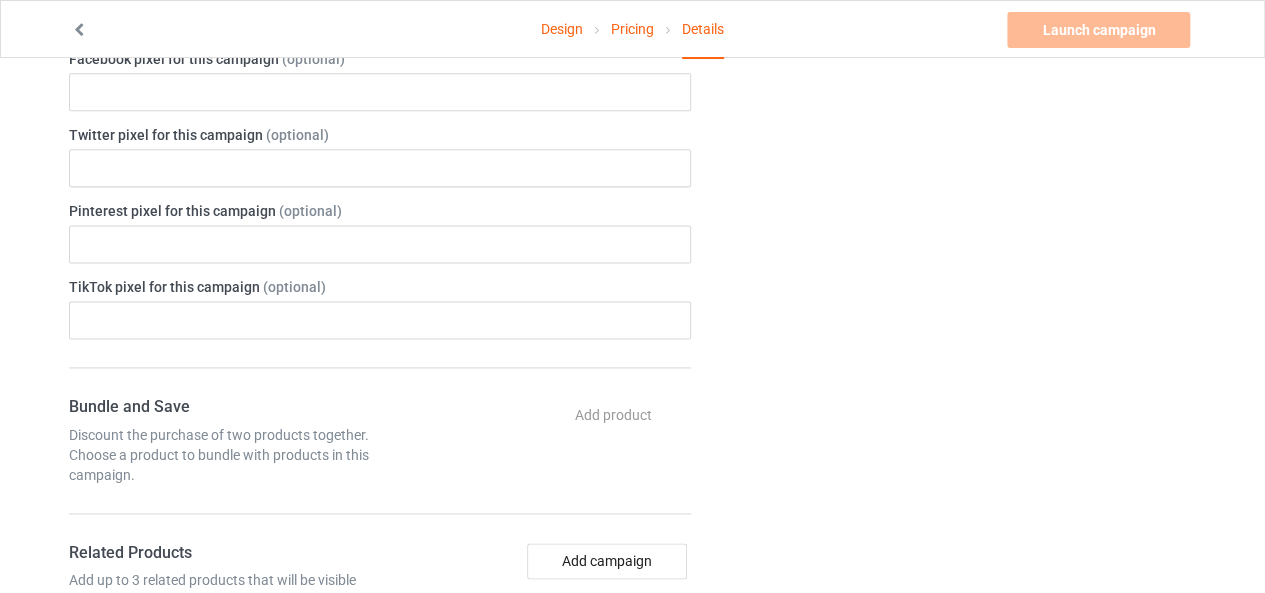 drag, startPoint x: 86, startPoint y: 523, endPoint x: 280, endPoint y: 632, distance: 222.52415 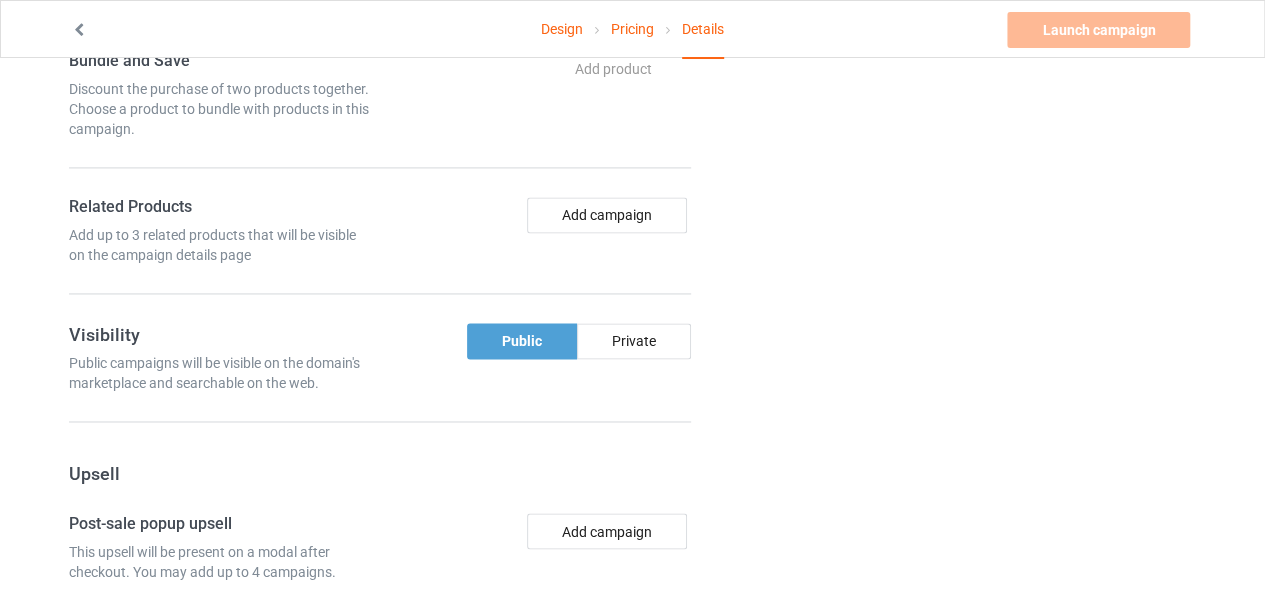 scroll, scrollTop: 1210, scrollLeft: 0, axis: vertical 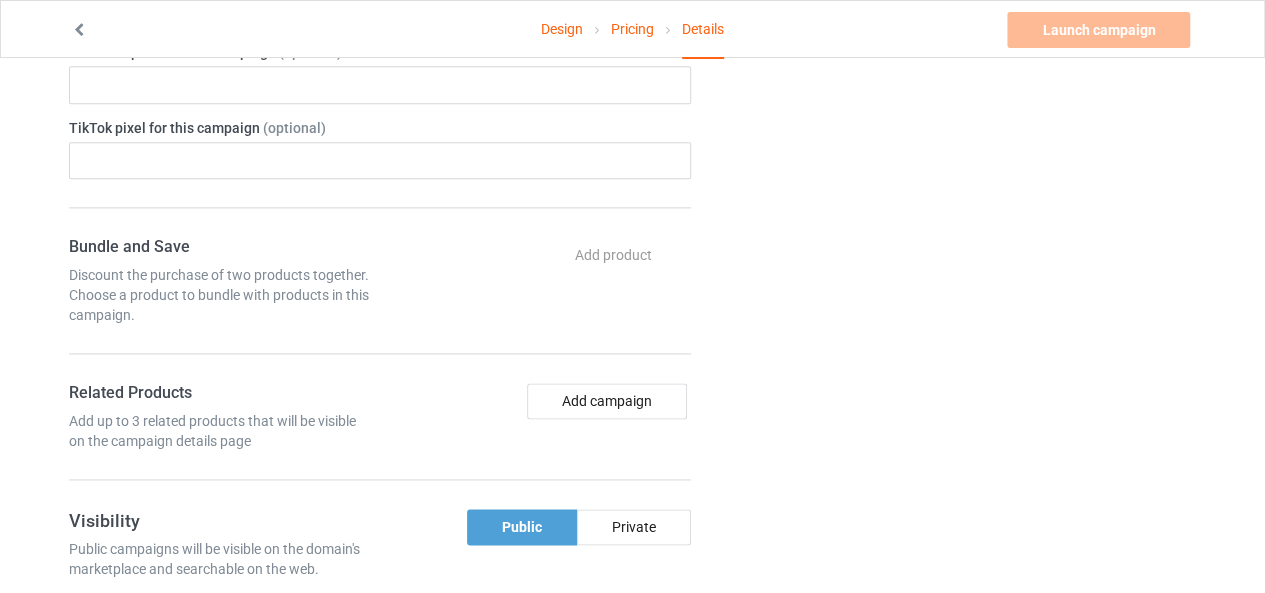 click on "Change default product or side" at bounding box center [957, 40] 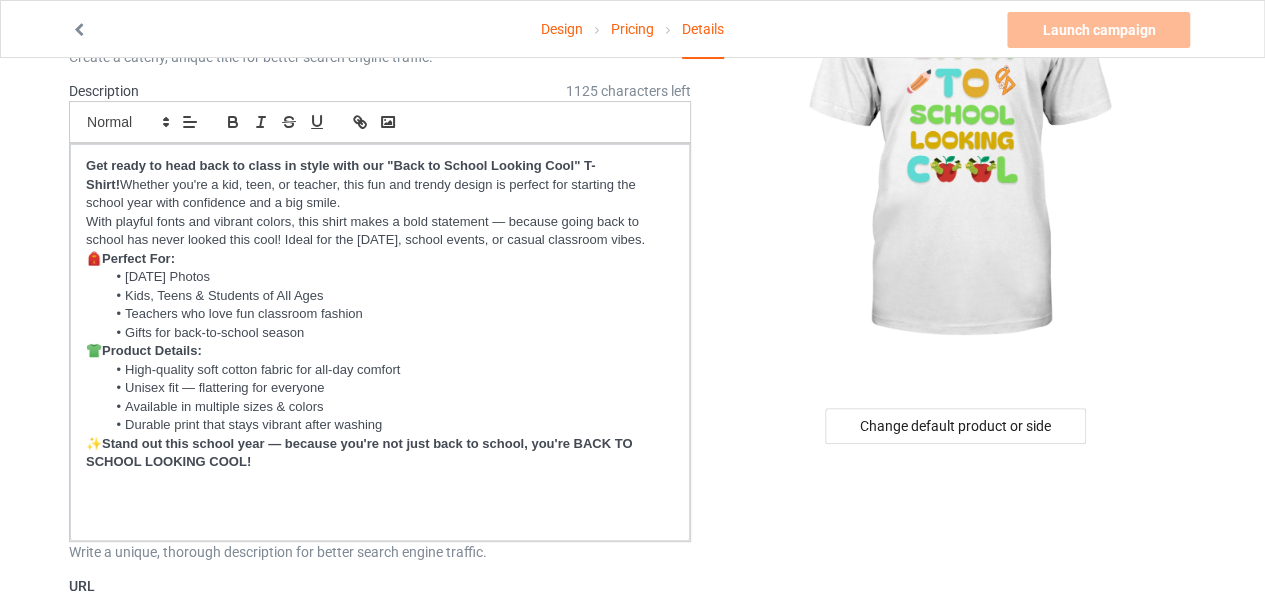 scroll, scrollTop: 170, scrollLeft: 0, axis: vertical 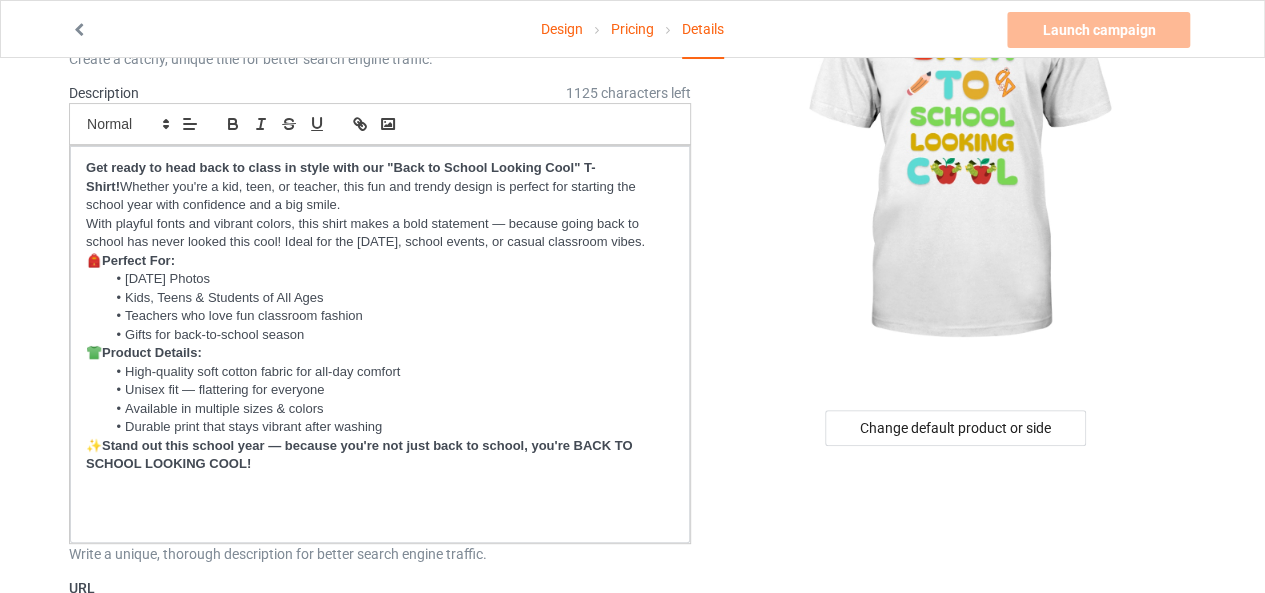 click at bounding box center [957, 155] 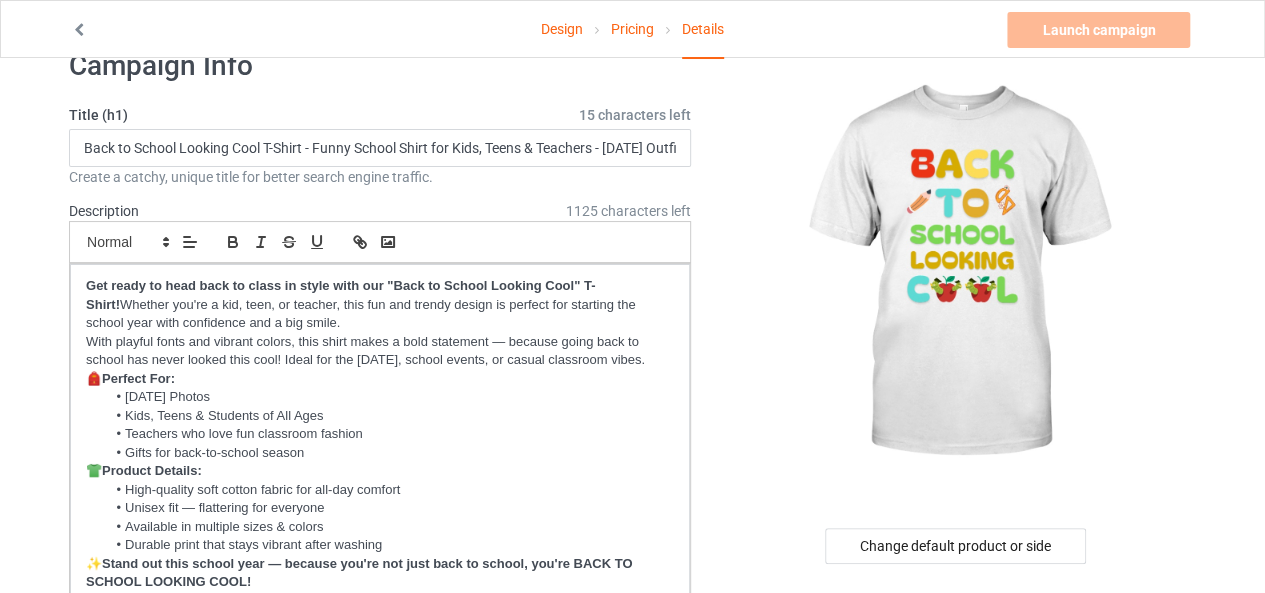scroll, scrollTop: 10, scrollLeft: 0, axis: vertical 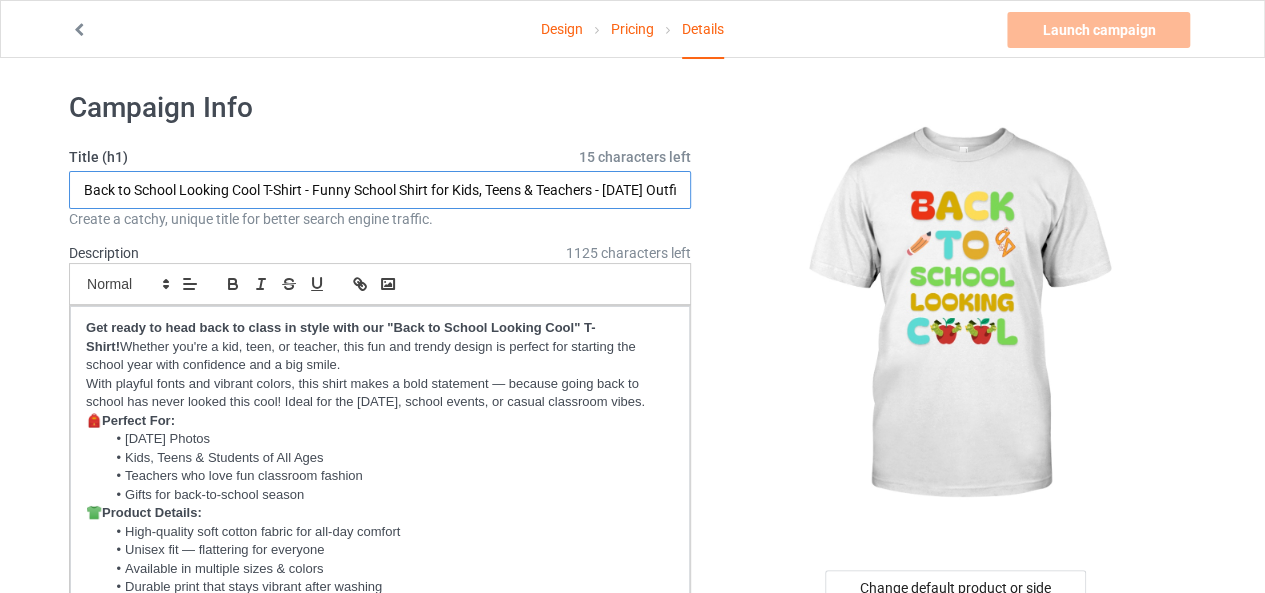 drag, startPoint x: 262, startPoint y: 186, endPoint x: 64, endPoint y: 190, distance: 198.0404 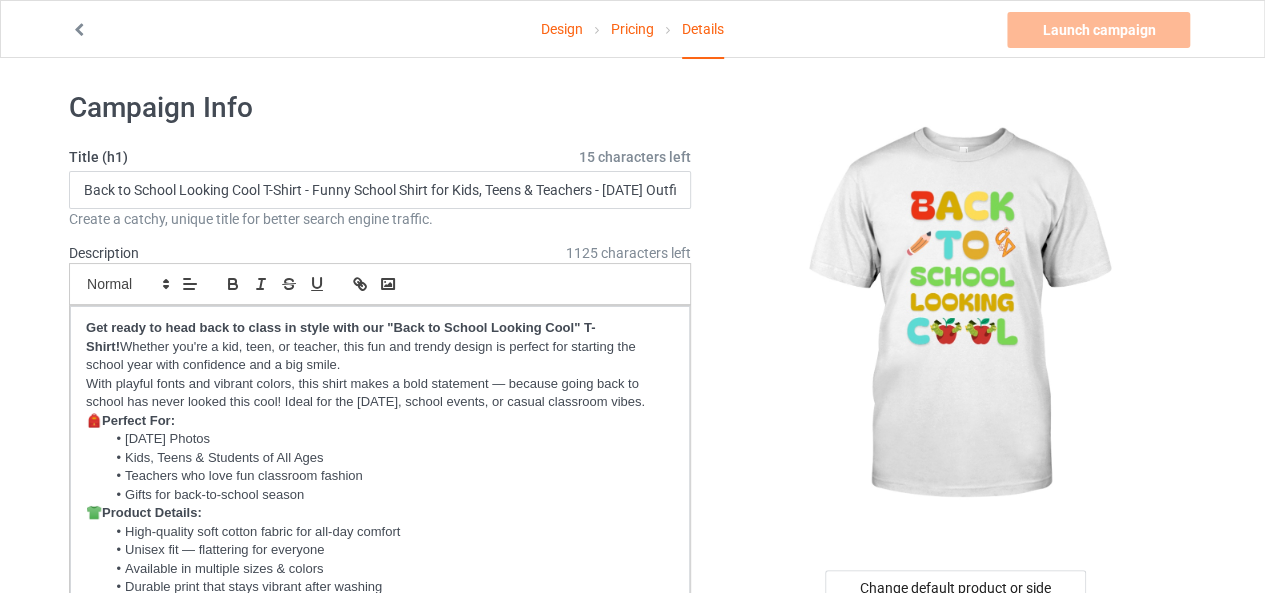click at bounding box center (957, 315) 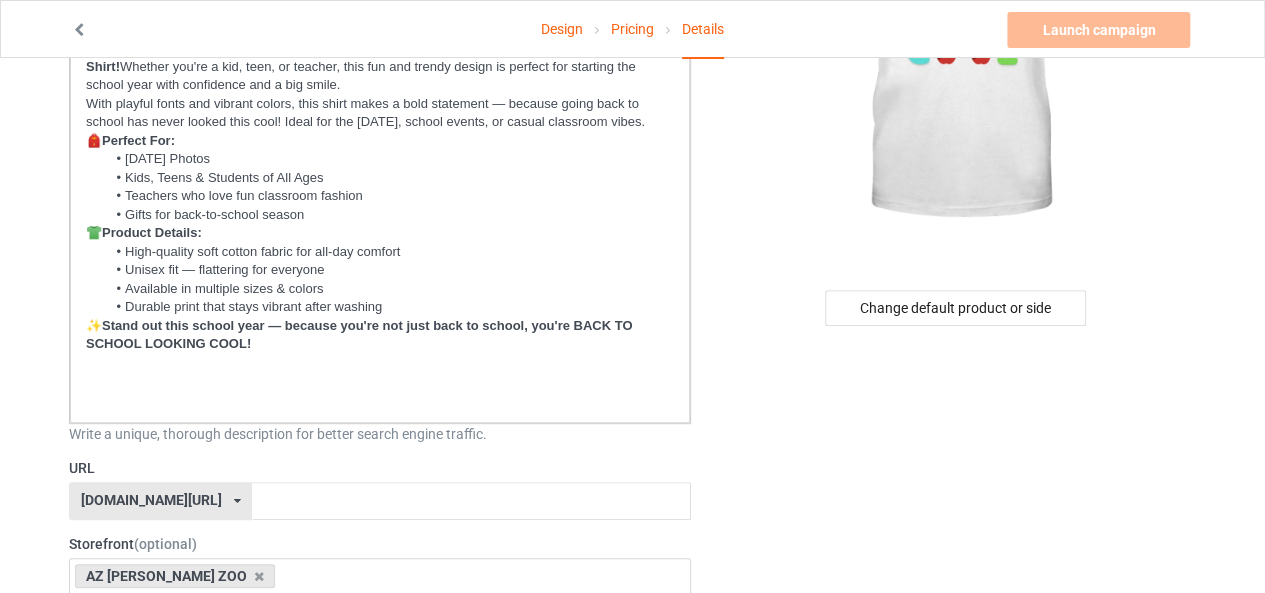 scroll, scrollTop: 330, scrollLeft: 0, axis: vertical 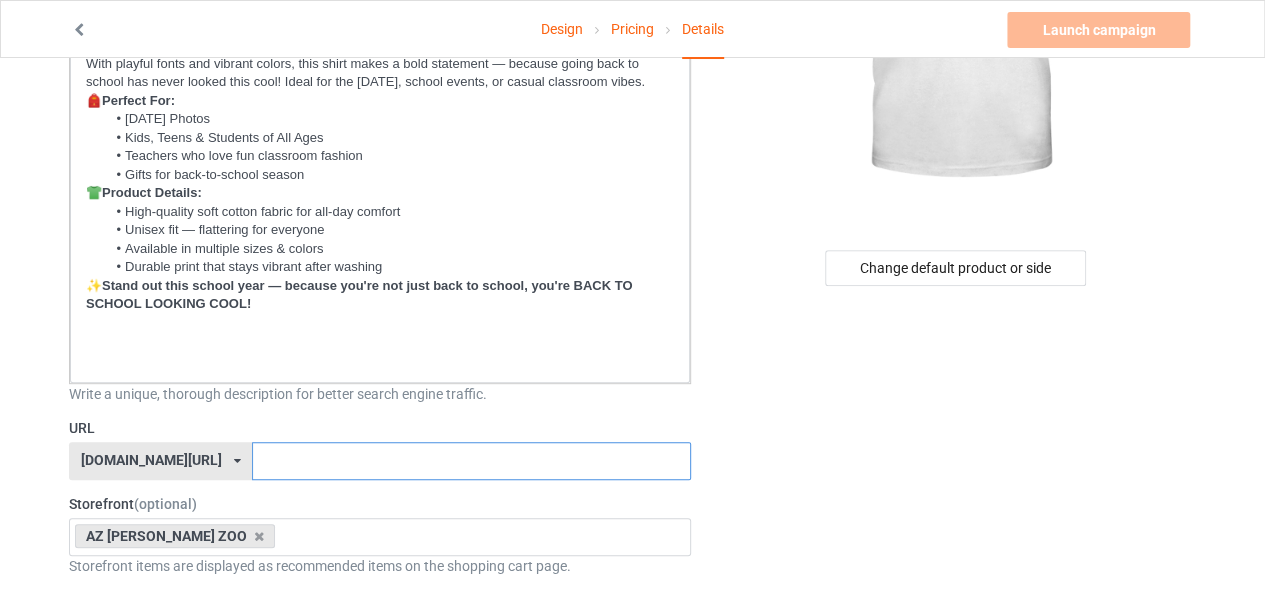 click at bounding box center [471, 461] 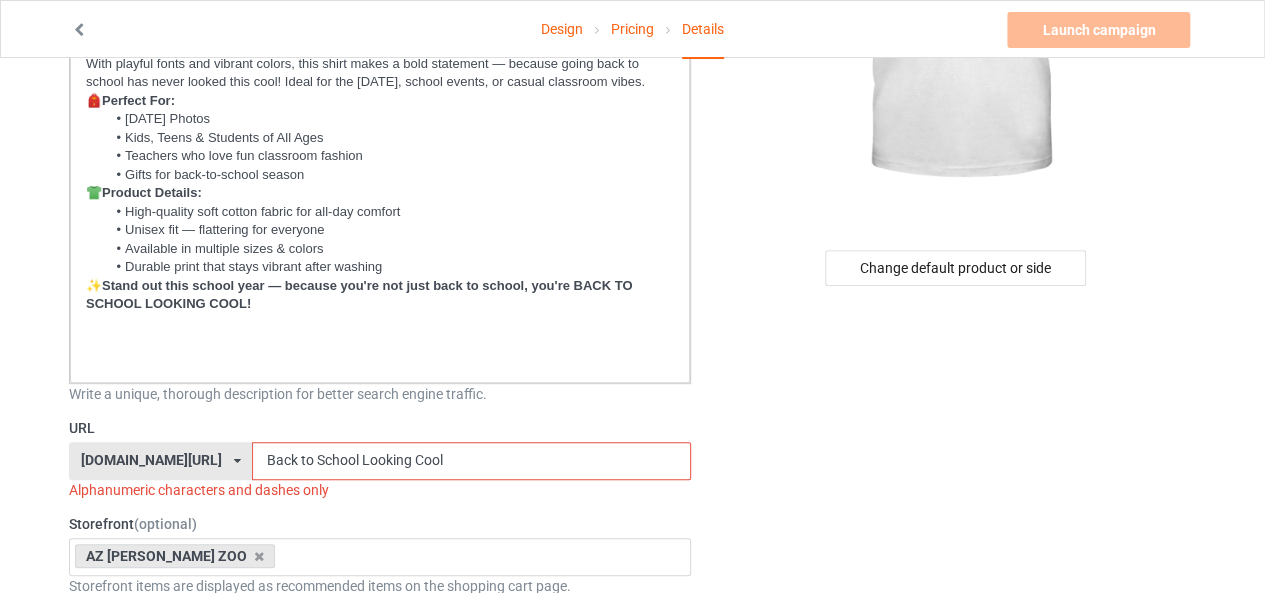 click on "Back to School Looking Cool" at bounding box center [471, 461] 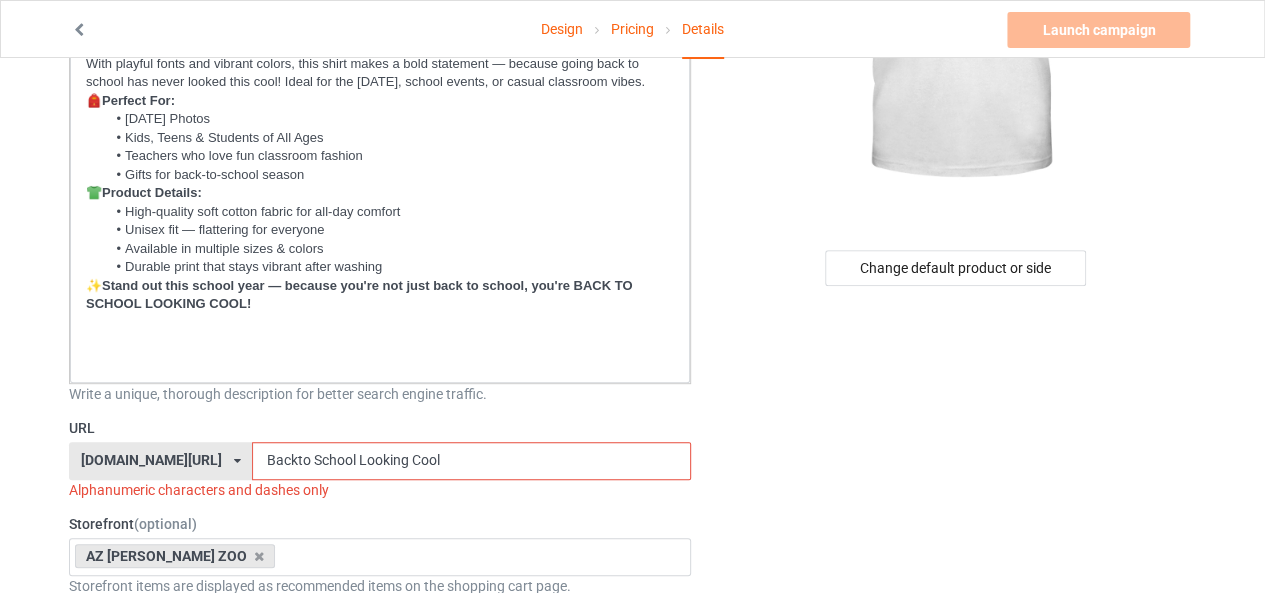 click on "Backto School Looking Cool" at bounding box center (471, 461) 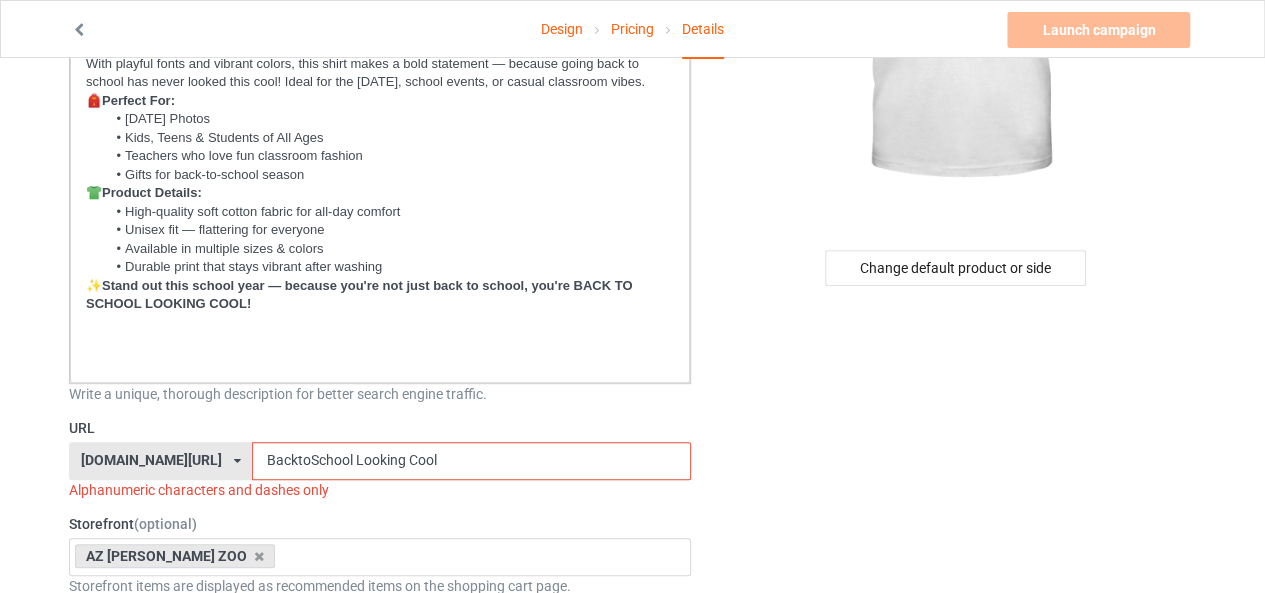 click on "BacktoSchool Looking Cool" at bounding box center (471, 461) 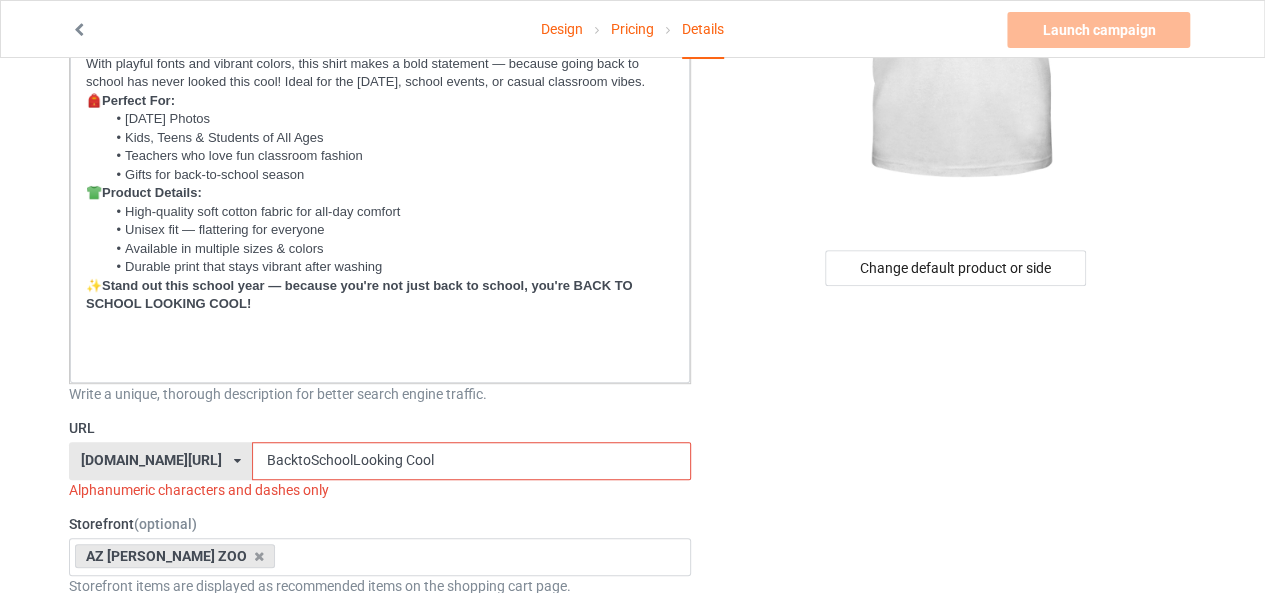 click on "BacktoSchoolLooking Cool" at bounding box center [471, 461] 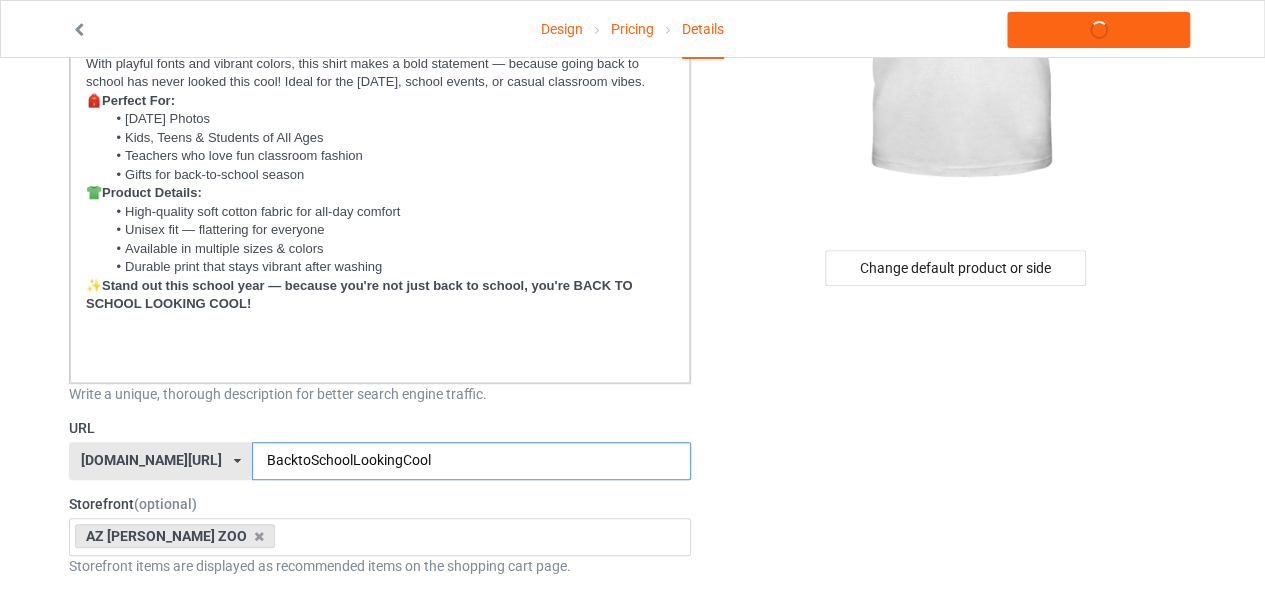 type on "BacktoSchoolLookingCool" 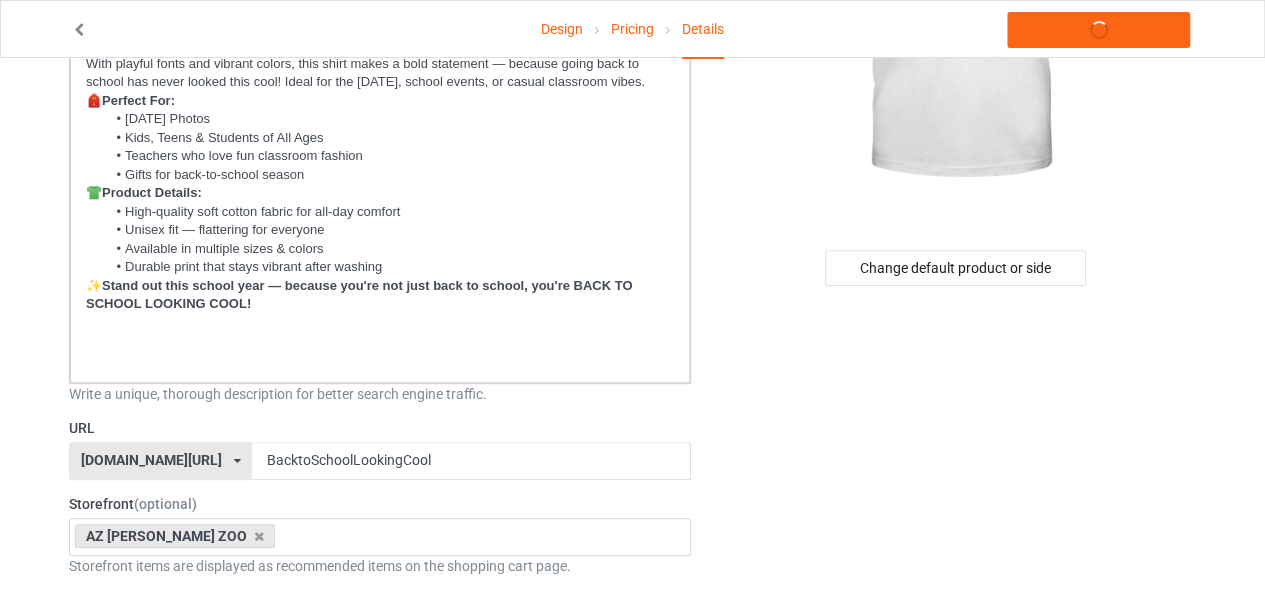 click on "Change default product or side" at bounding box center [957, 920] 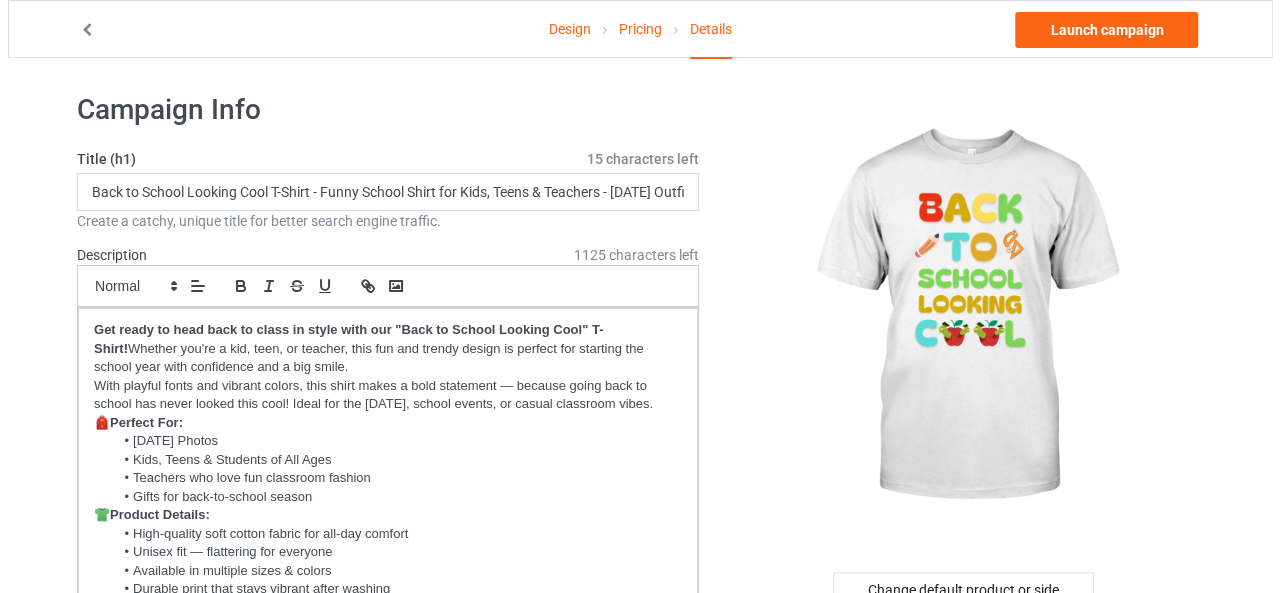 scroll, scrollTop: 0, scrollLeft: 0, axis: both 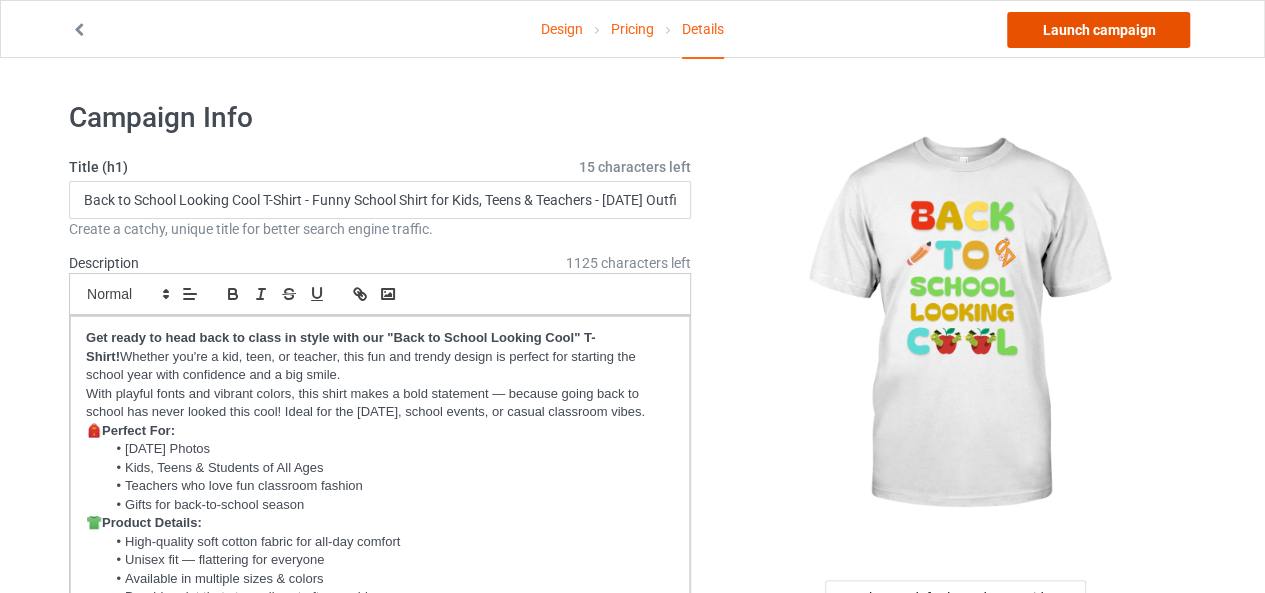click on "Launch campaign" at bounding box center [1098, 30] 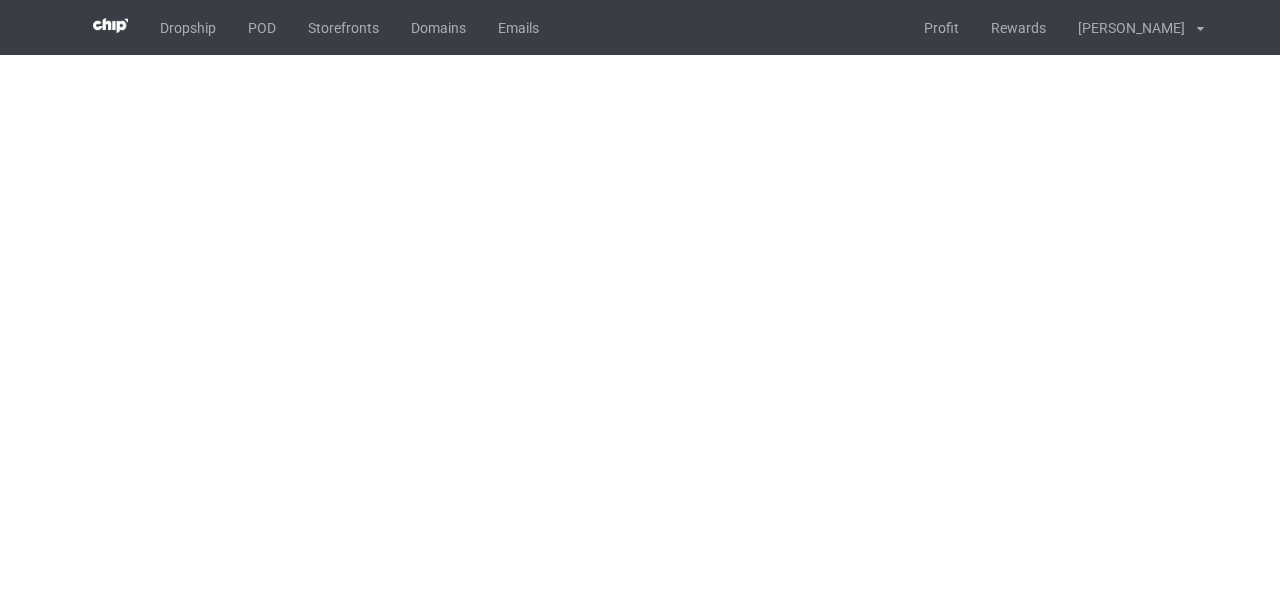 scroll, scrollTop: 0, scrollLeft: 0, axis: both 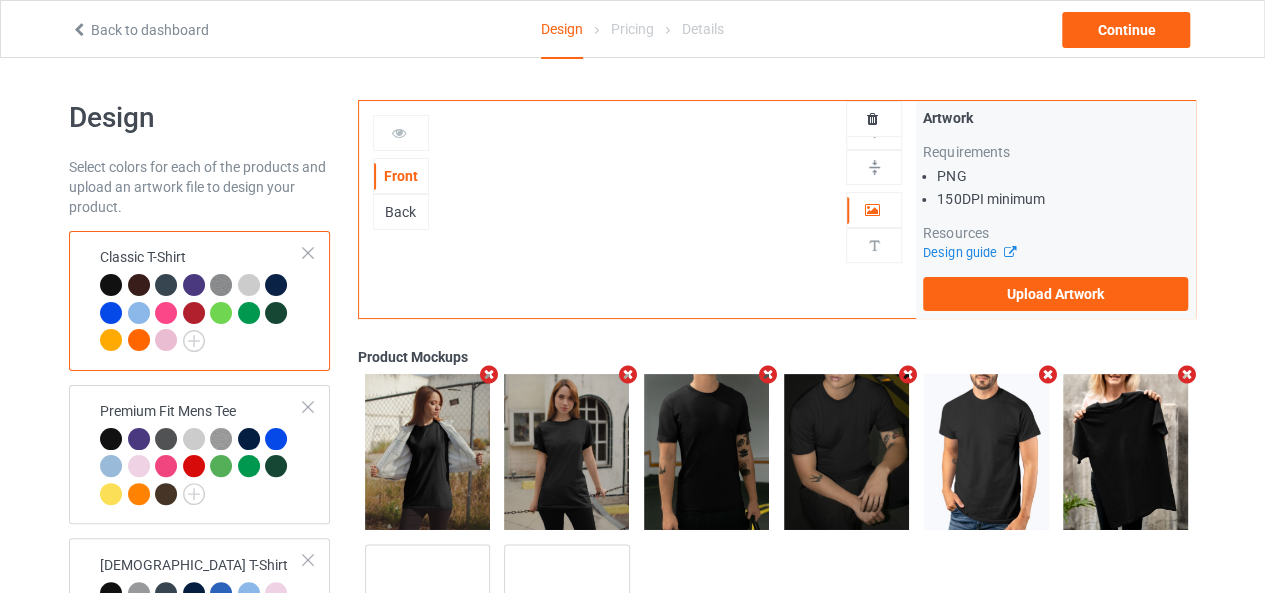 click on "Design Select colors for each of the products and upload an artwork file to design your product. Classic T-Shirt Premium Fit Mens Tee Ladies T-Shirt V-Neck T-Shirt Unisex Tank Baby Onesie Tote Bag Mug Bath Towel Premium Beach Towel Tea Towel Add product Front Back Artwork Upload artwork before adding personalization Artwork Requirements PNG 150  DPI minimum Resources Design guide Upload Artwork Product Mockups Add mockup Add mockup" at bounding box center [632, 995] 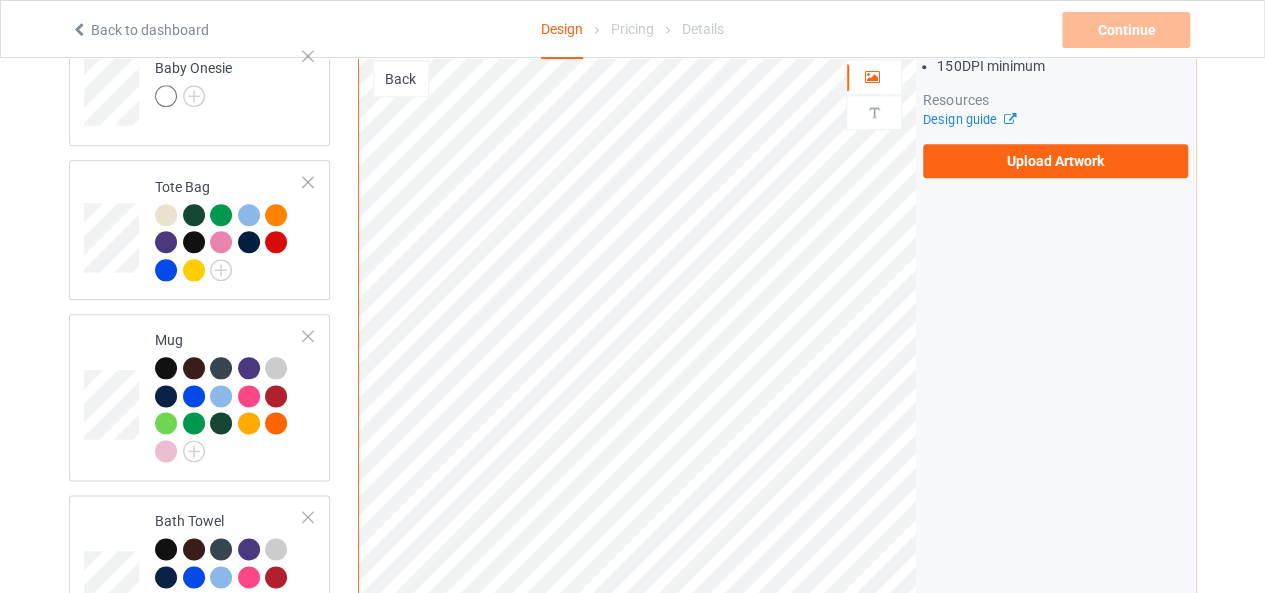 scroll, scrollTop: 1040, scrollLeft: 0, axis: vertical 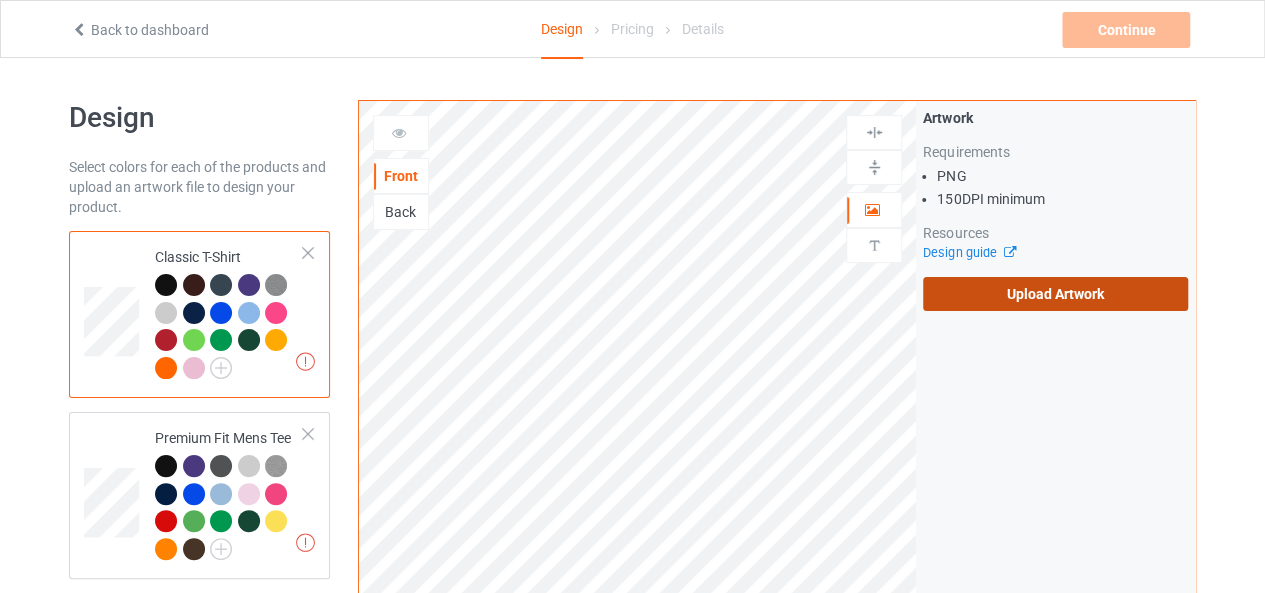 click on "Upload Artwork" at bounding box center (1055, 294) 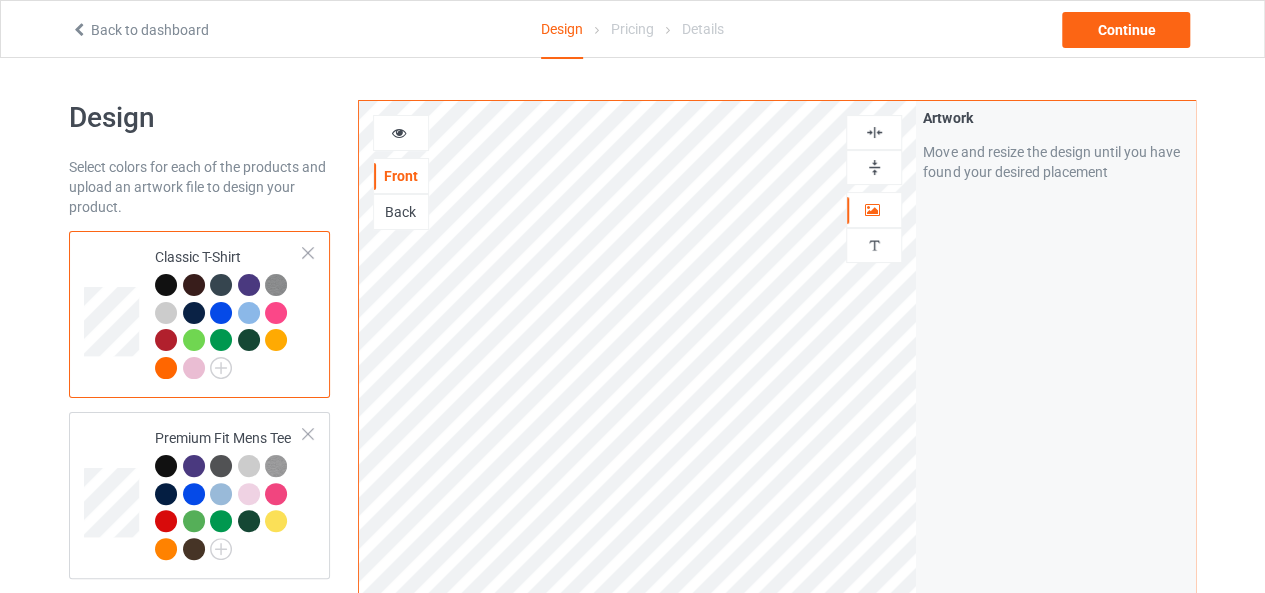 click at bounding box center [874, 132] 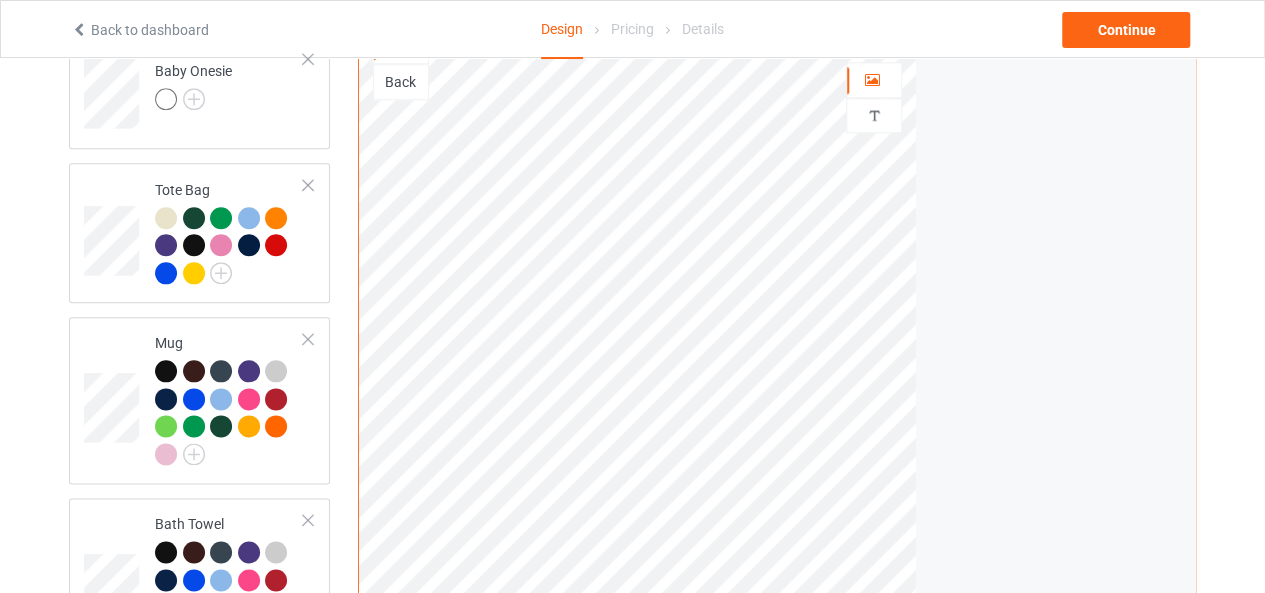 scroll, scrollTop: 1044, scrollLeft: 0, axis: vertical 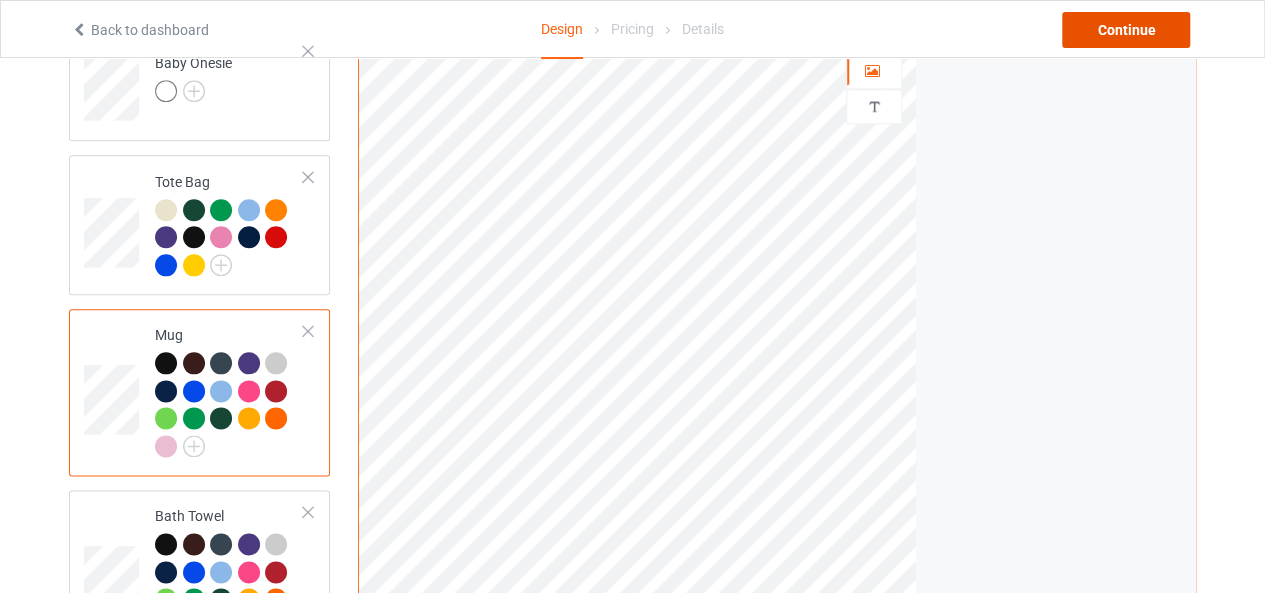 click on "Continue" at bounding box center [1126, 30] 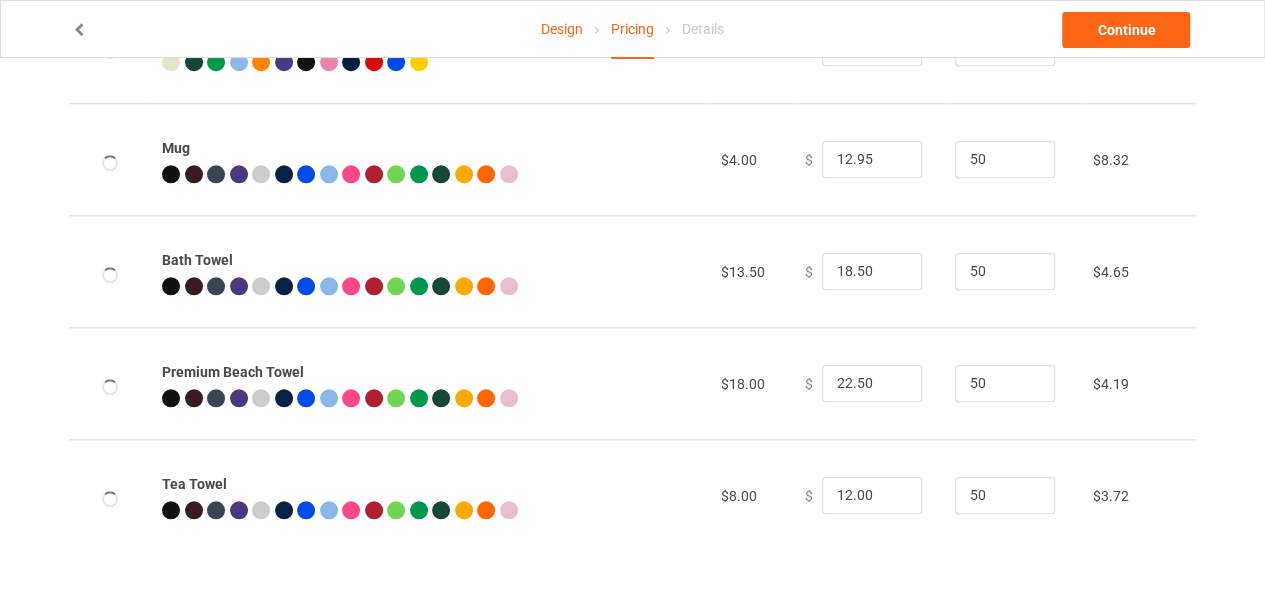 scroll, scrollTop: 0, scrollLeft: 0, axis: both 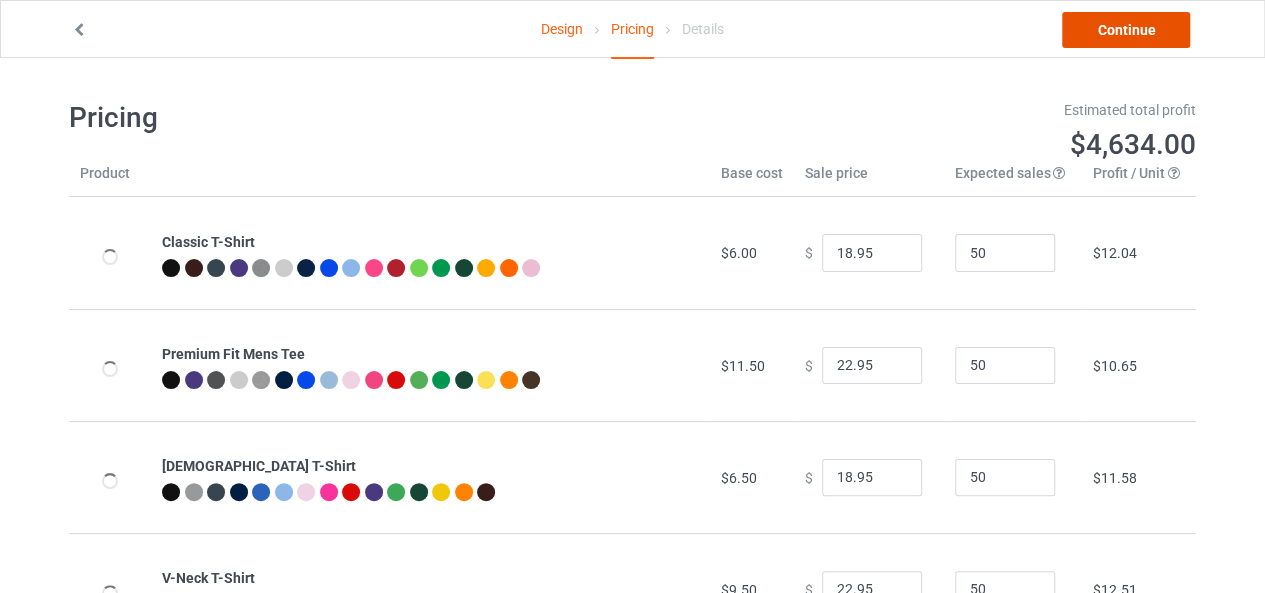 click on "Continue" at bounding box center (1126, 30) 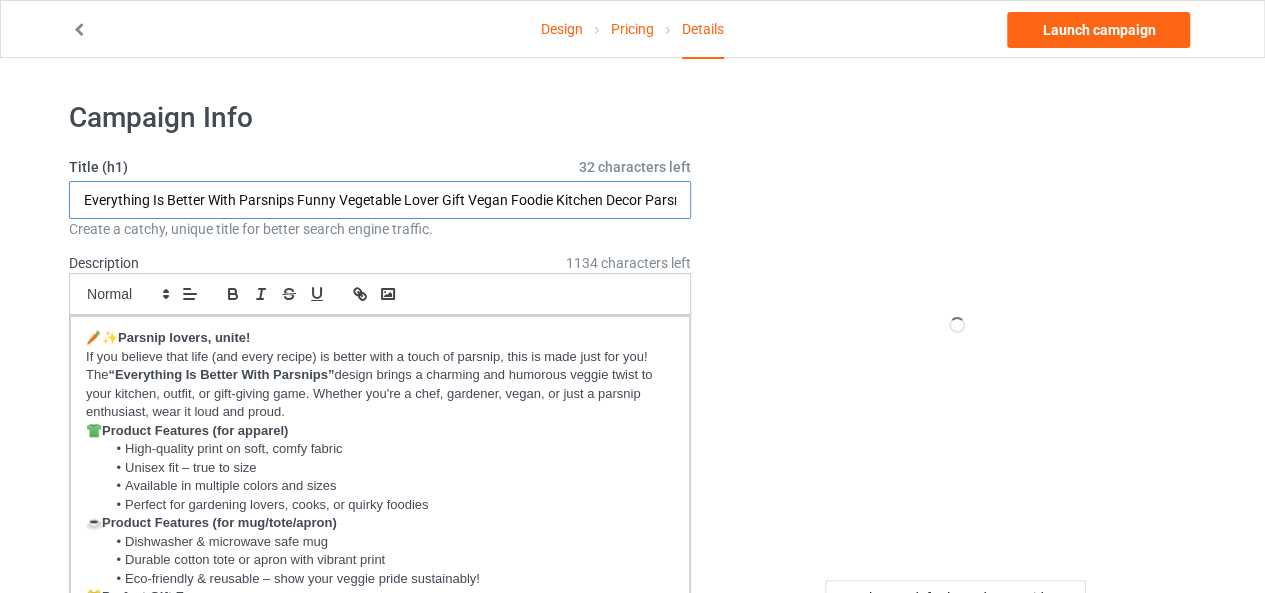 click on "Everything Is Better With Parsnips Funny Vegetable Lover Gift Vegan Foodie Kitchen Decor Parsnip Pun Shirt, Mug, Apron" at bounding box center [380, 200] 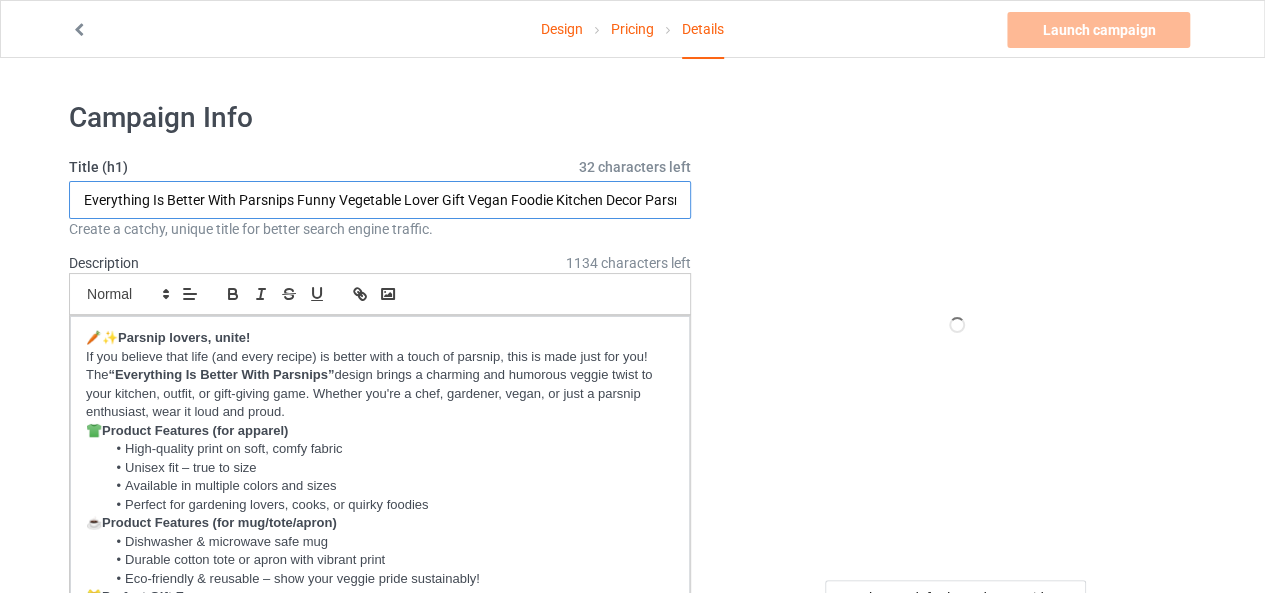 click on "Everything Is Better With Parsnips Funny Vegetable Lover Gift Vegan Foodie Kitchen Decor Parsnip Pun Shirt, Mug, Apron" at bounding box center [380, 200] 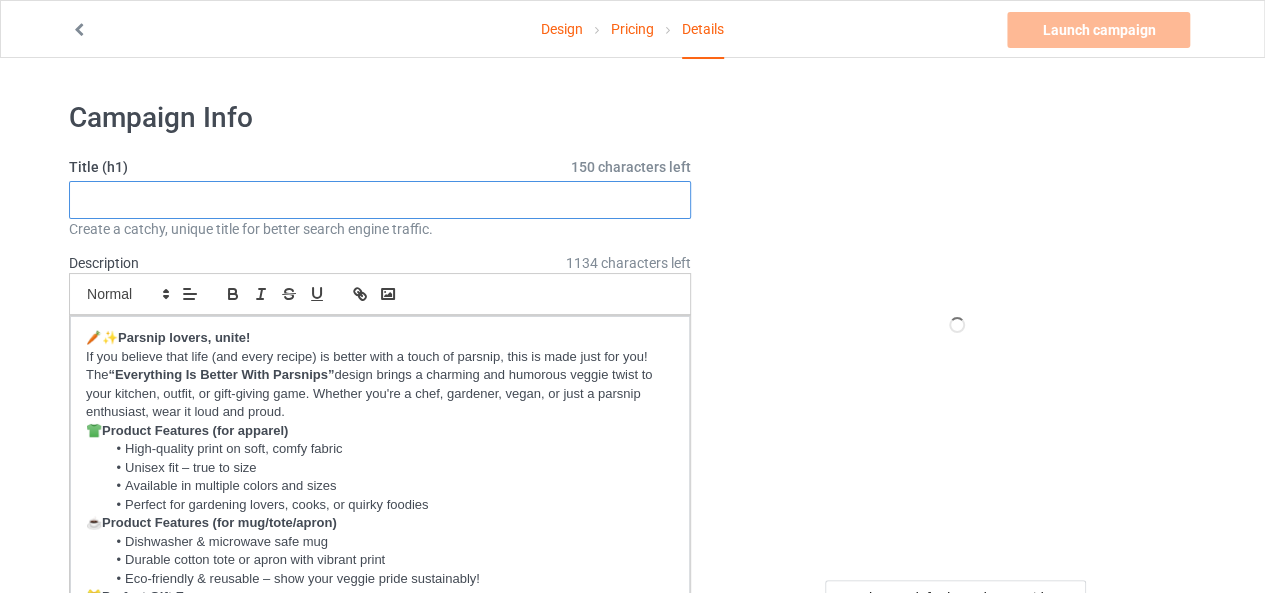 type 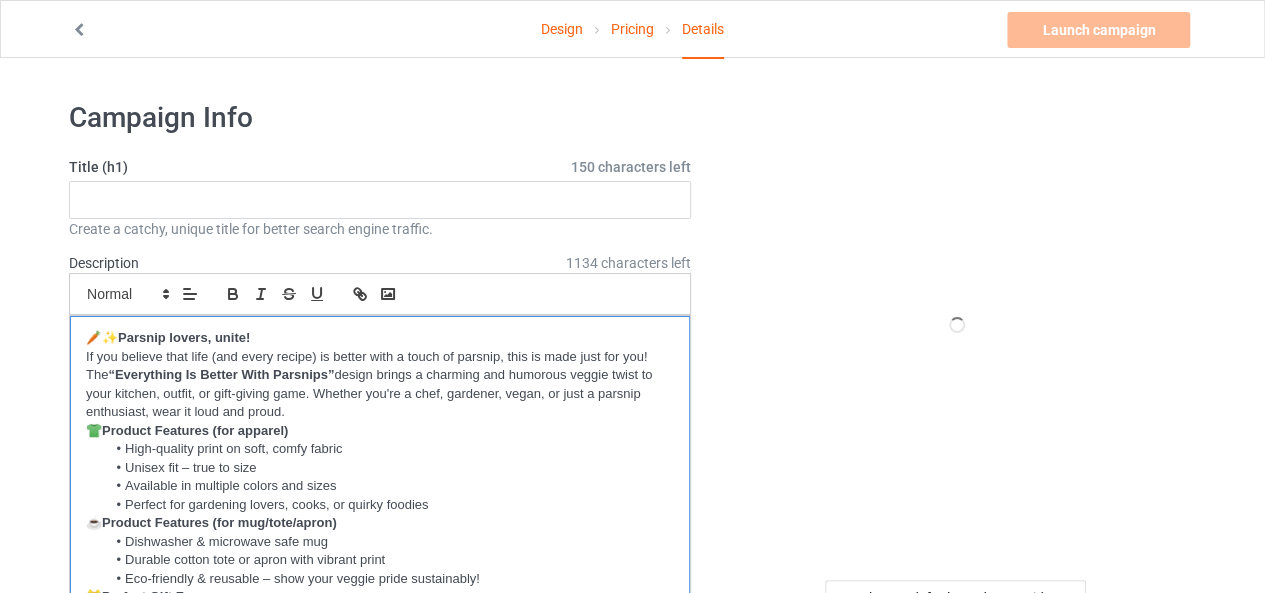 click on "High-quality print on soft, comfy fabric" at bounding box center [390, 449] 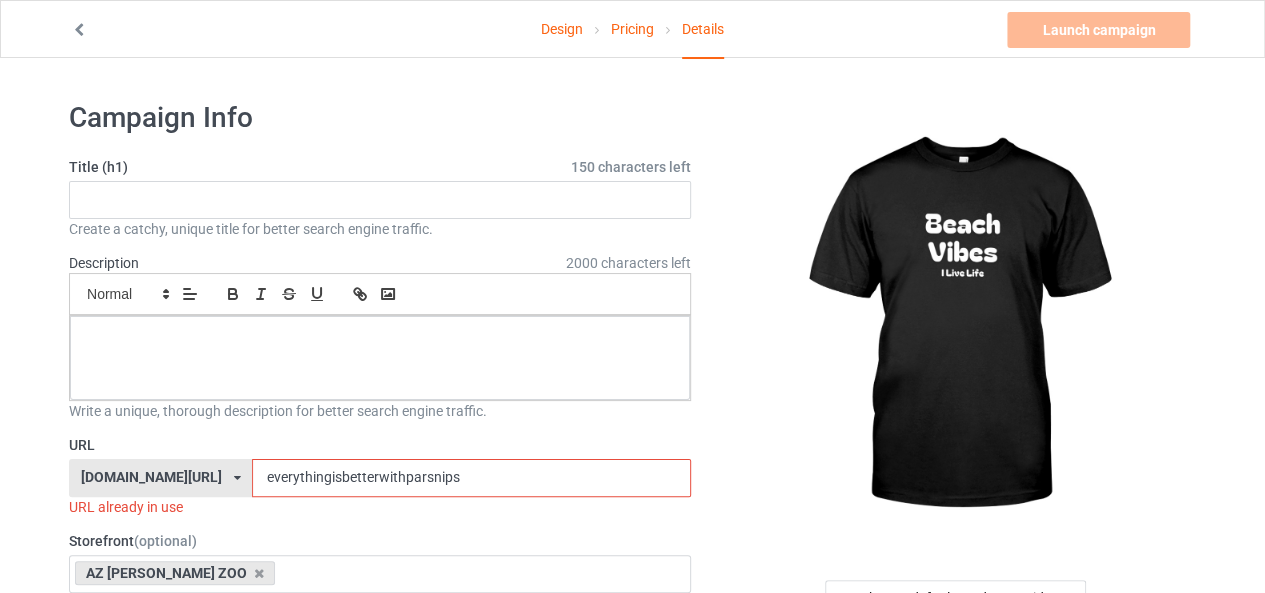 click on "everythingisbetterwithparsnips" at bounding box center [471, 478] 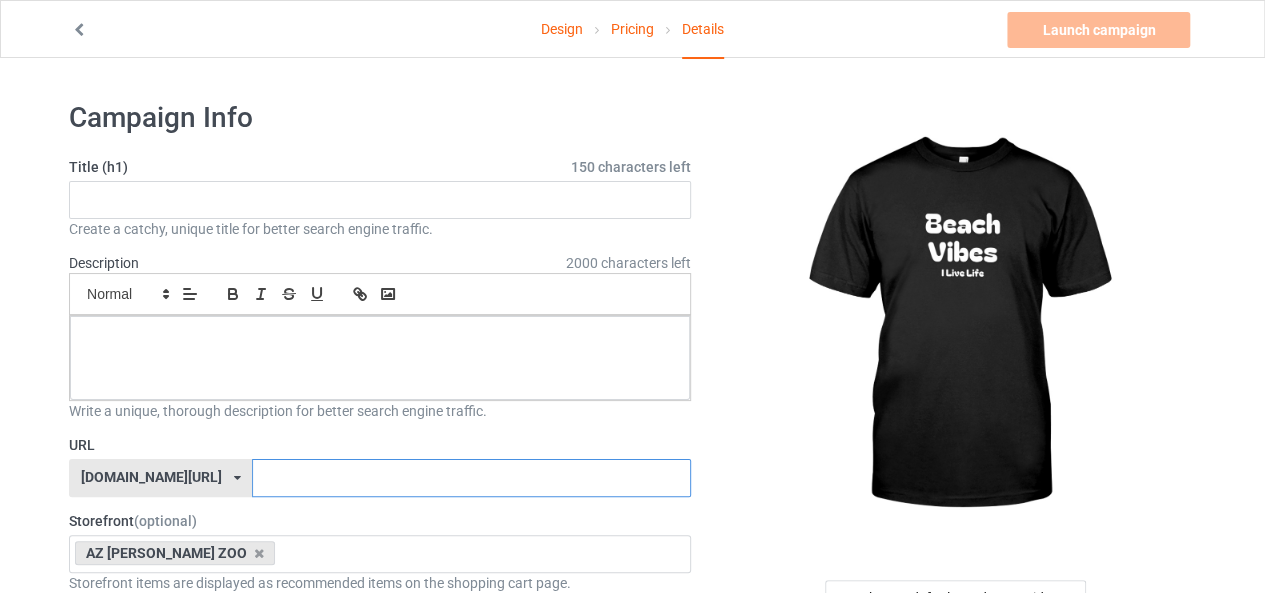 type 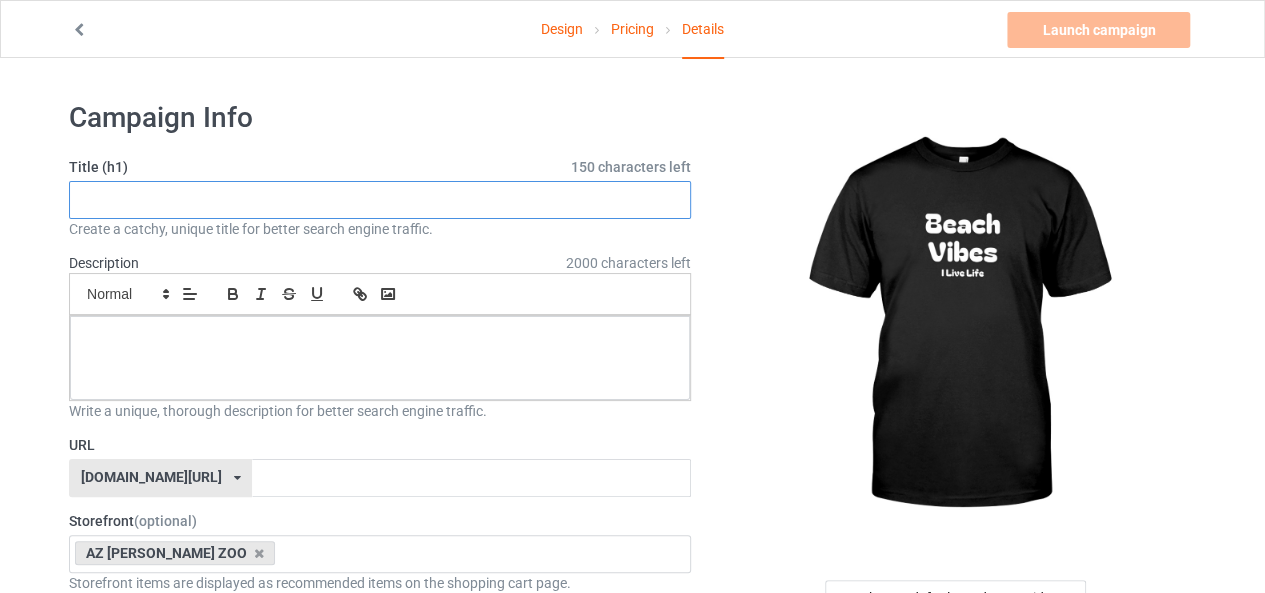click at bounding box center (380, 200) 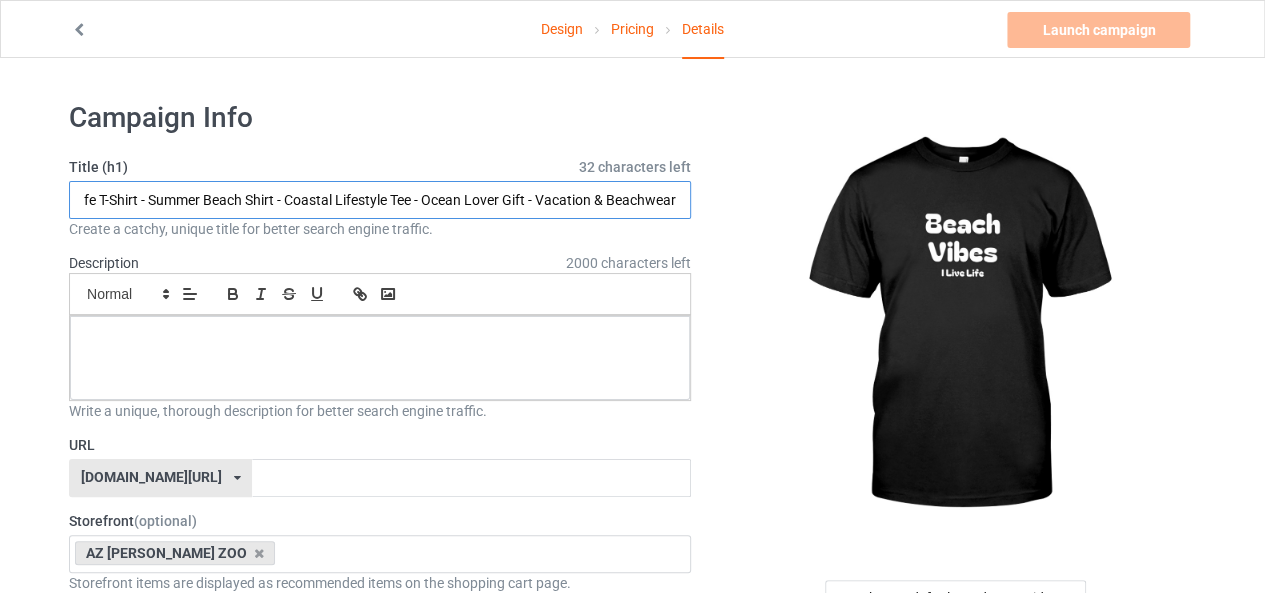 scroll, scrollTop: 0, scrollLeft: 132, axis: horizontal 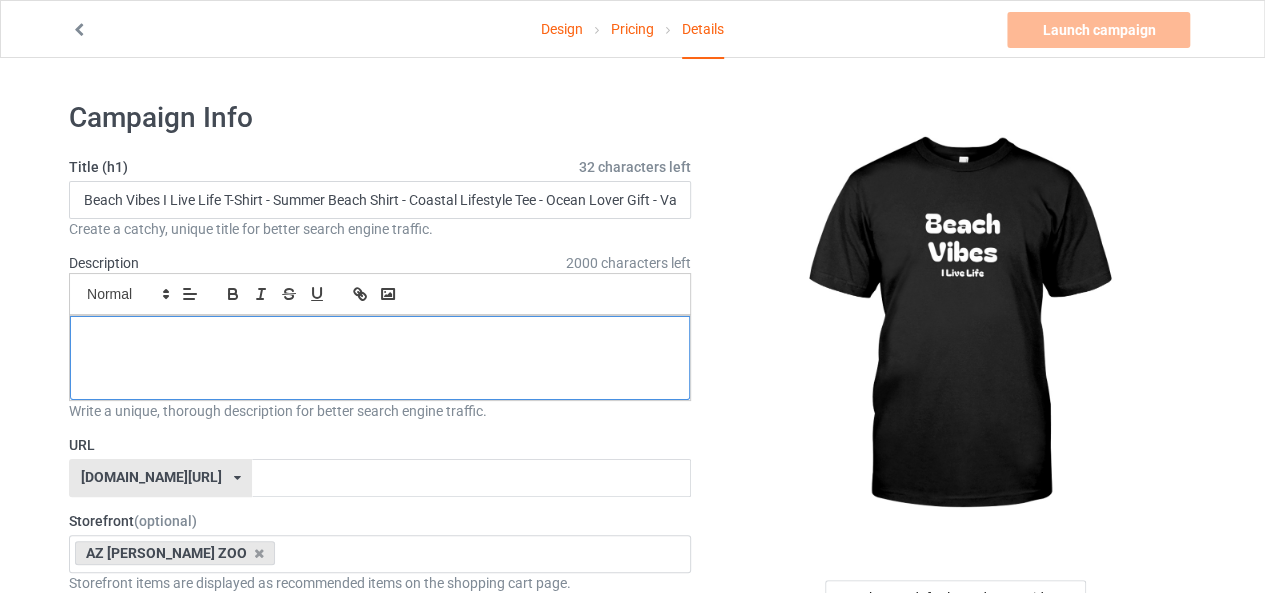click at bounding box center [380, 338] 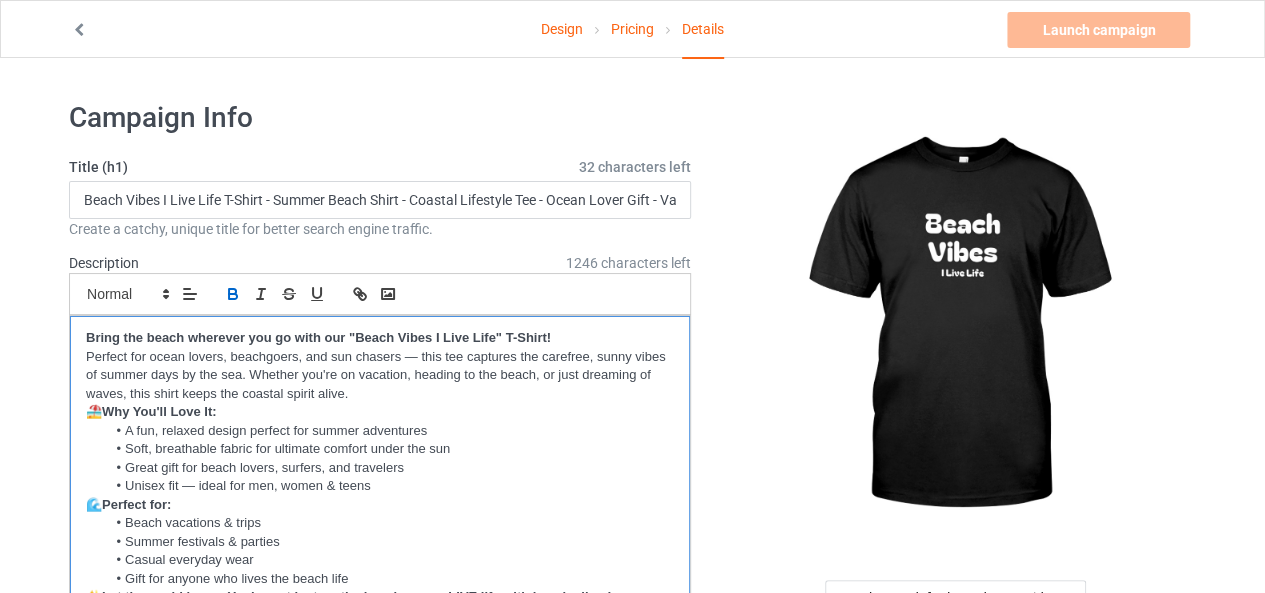 scroll, scrollTop: 0, scrollLeft: 0, axis: both 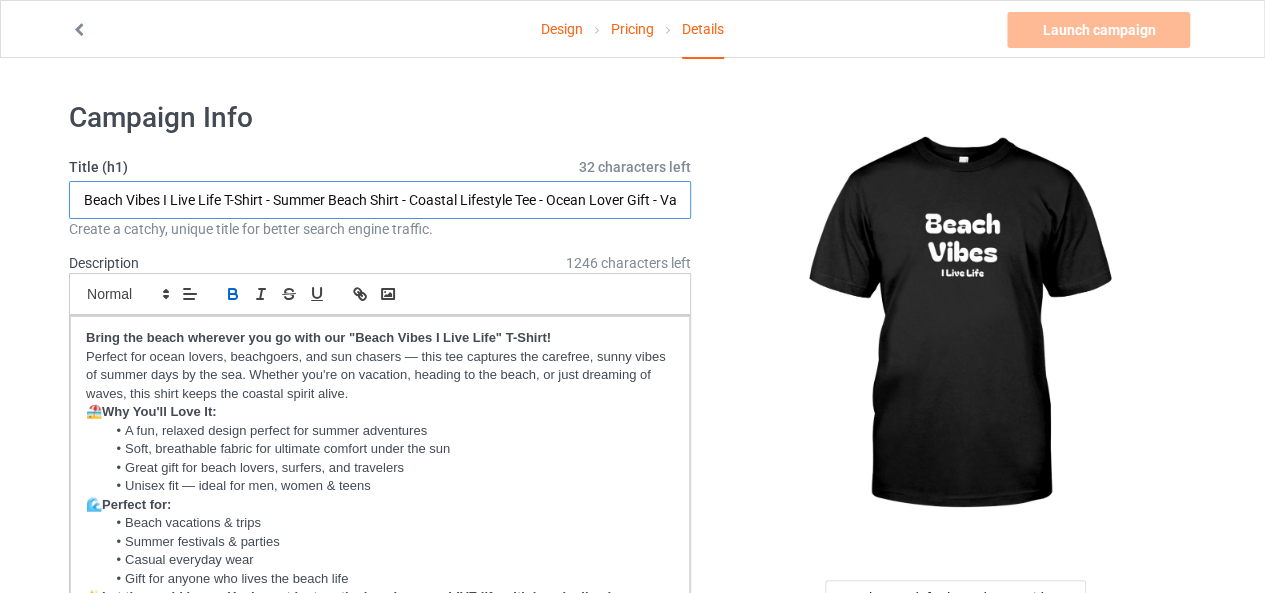 drag, startPoint x: 79, startPoint y: 194, endPoint x: 221, endPoint y: 201, distance: 142.17242 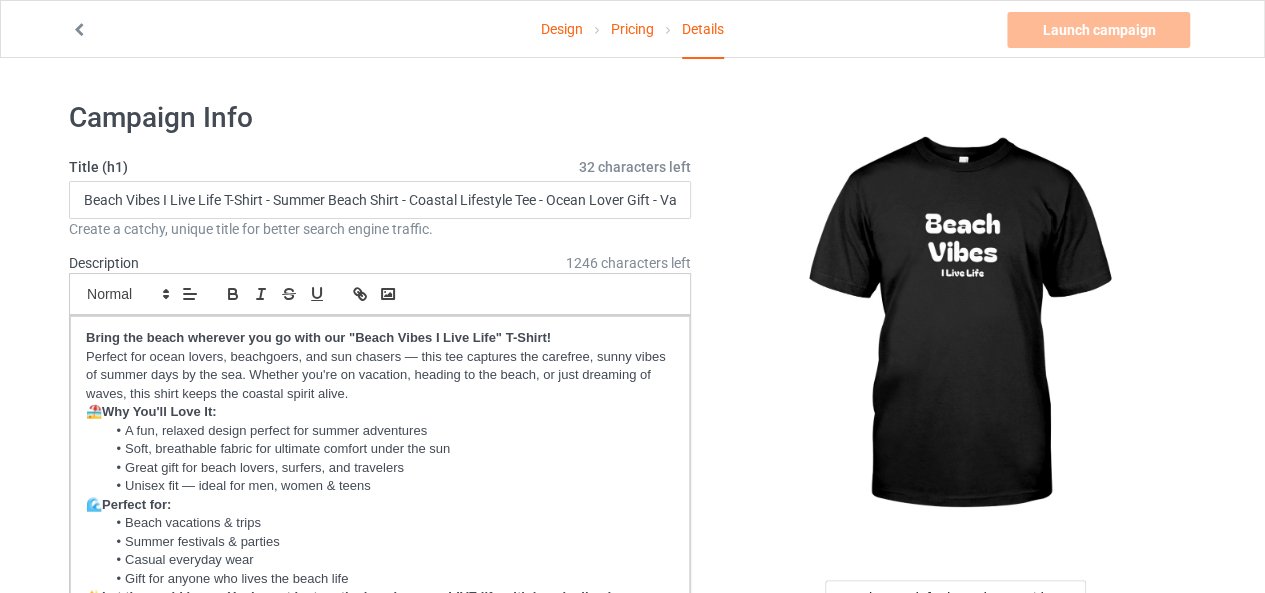 click at bounding box center [957, 325] 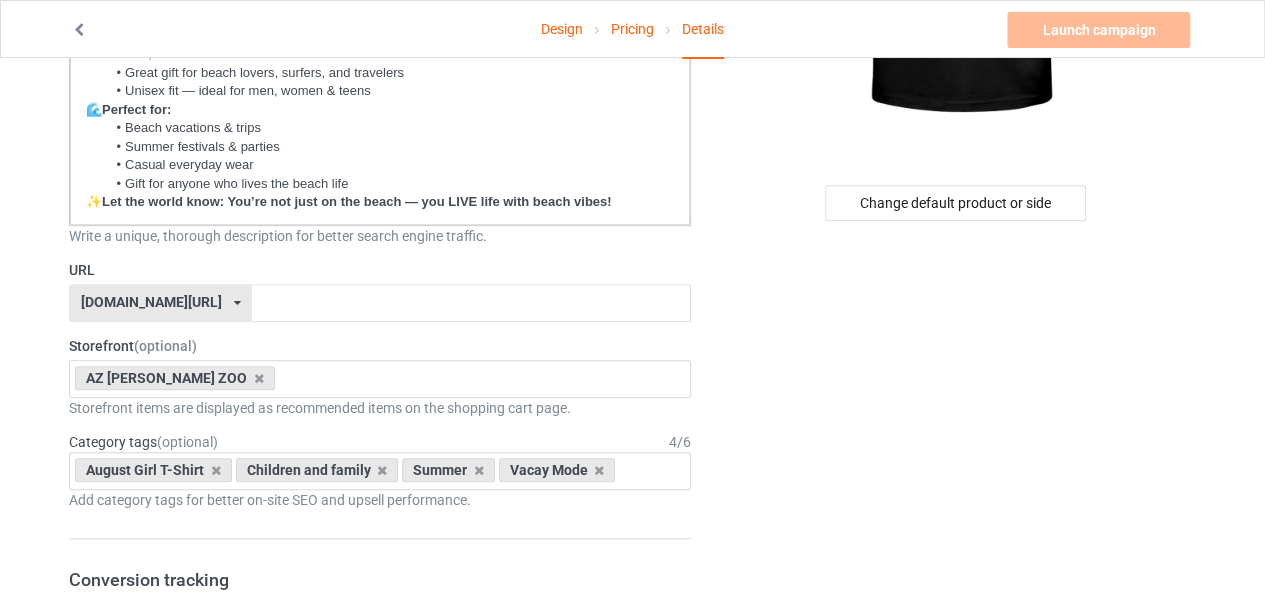 scroll, scrollTop: 400, scrollLeft: 0, axis: vertical 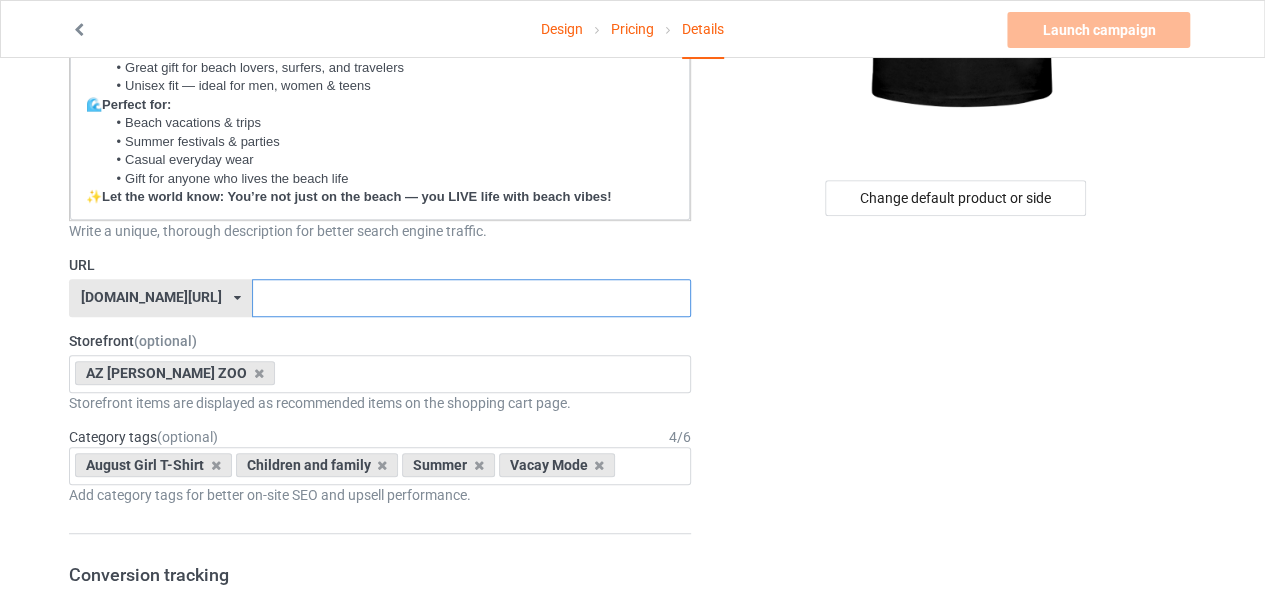 click at bounding box center [471, 298] 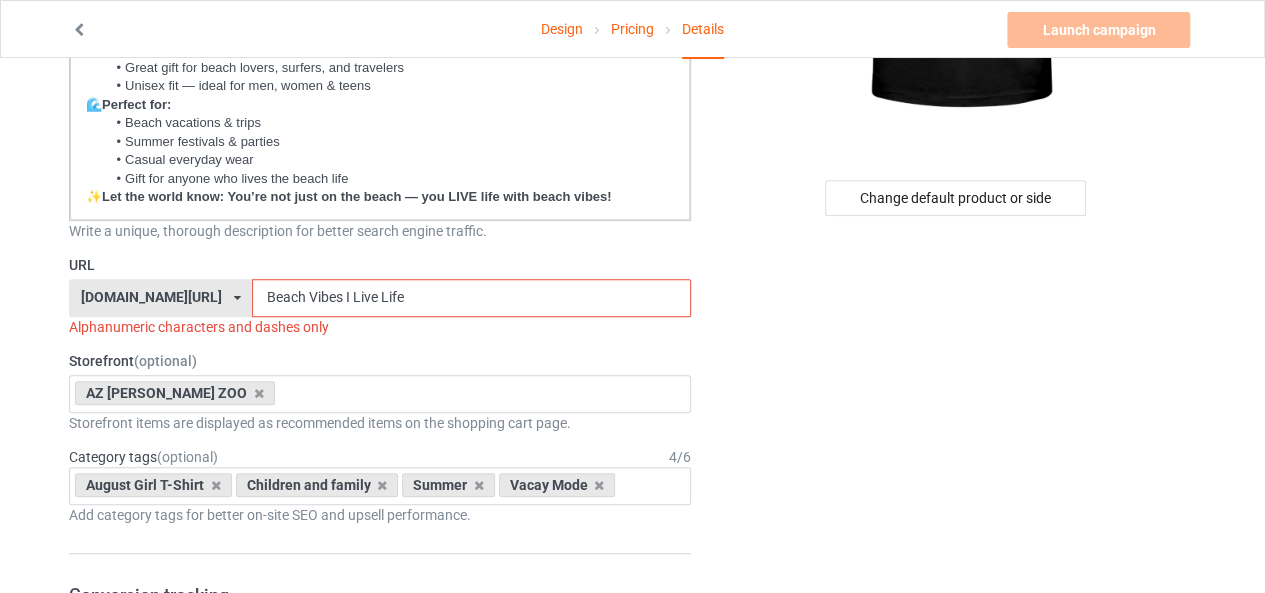 click on "Beach Vibes I Live Life" at bounding box center (471, 298) 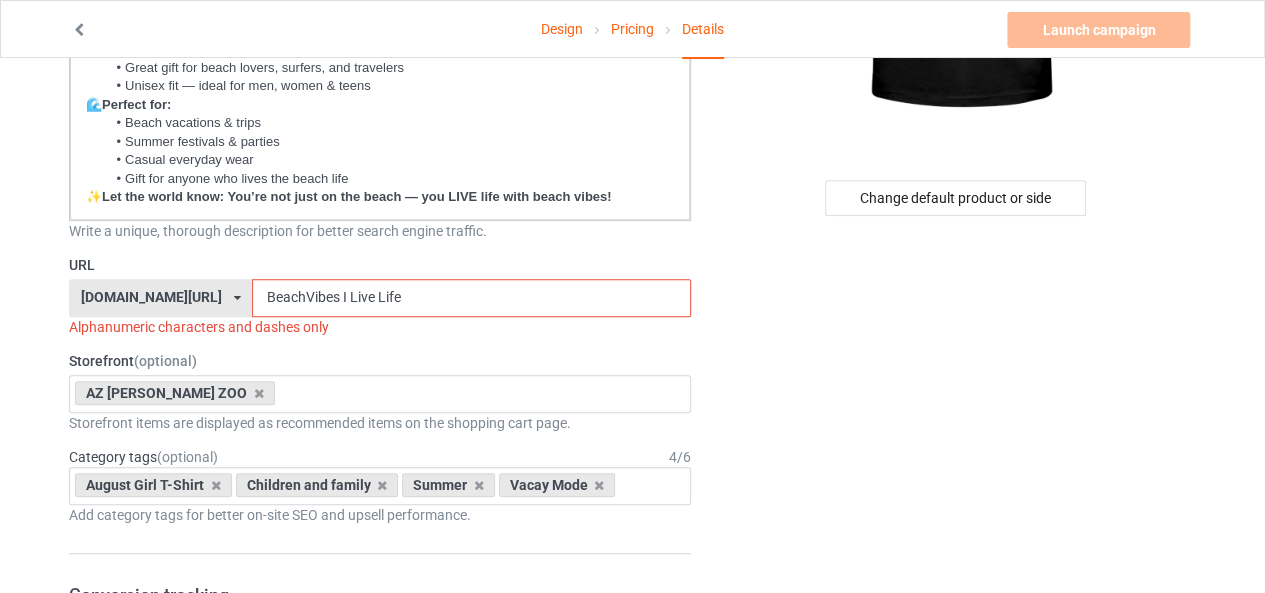 click on "BeachVibes I Live Life" at bounding box center (471, 298) 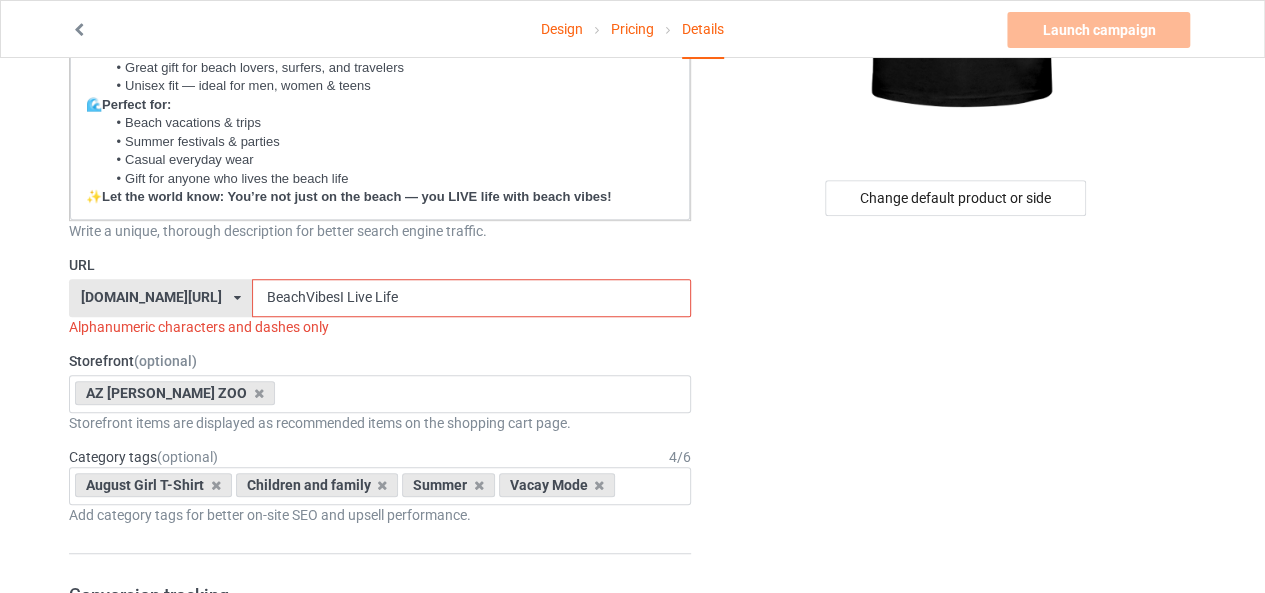 click on "BeachVibesI Live Life" at bounding box center (471, 298) 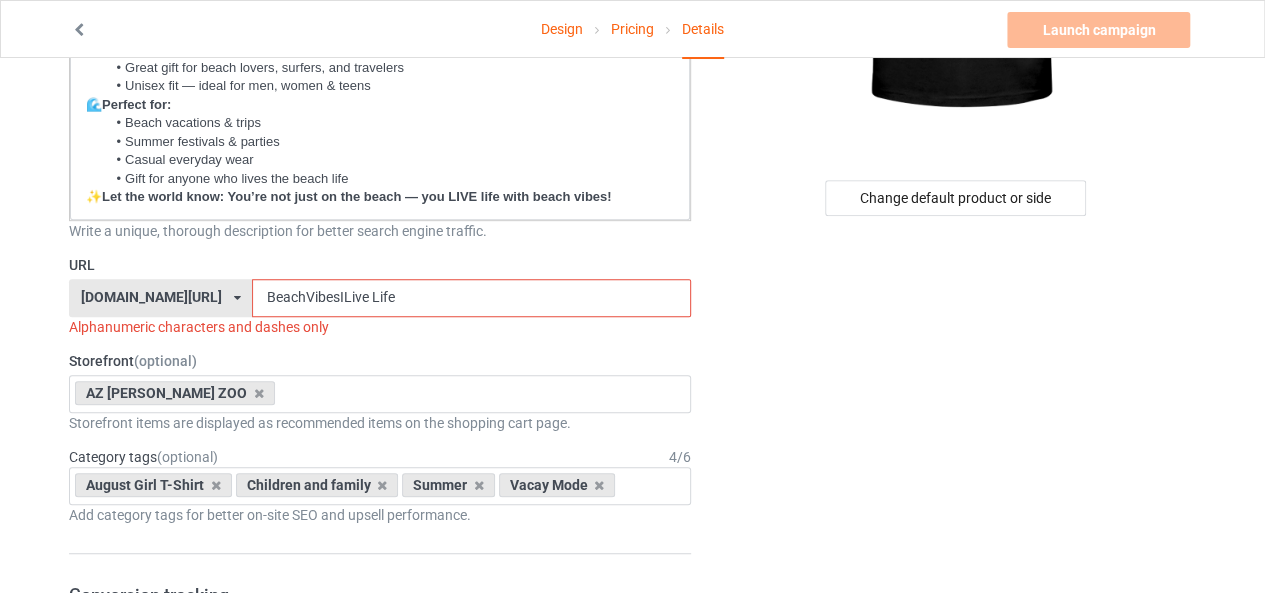 click on "BeachVibesILive Life" at bounding box center [471, 298] 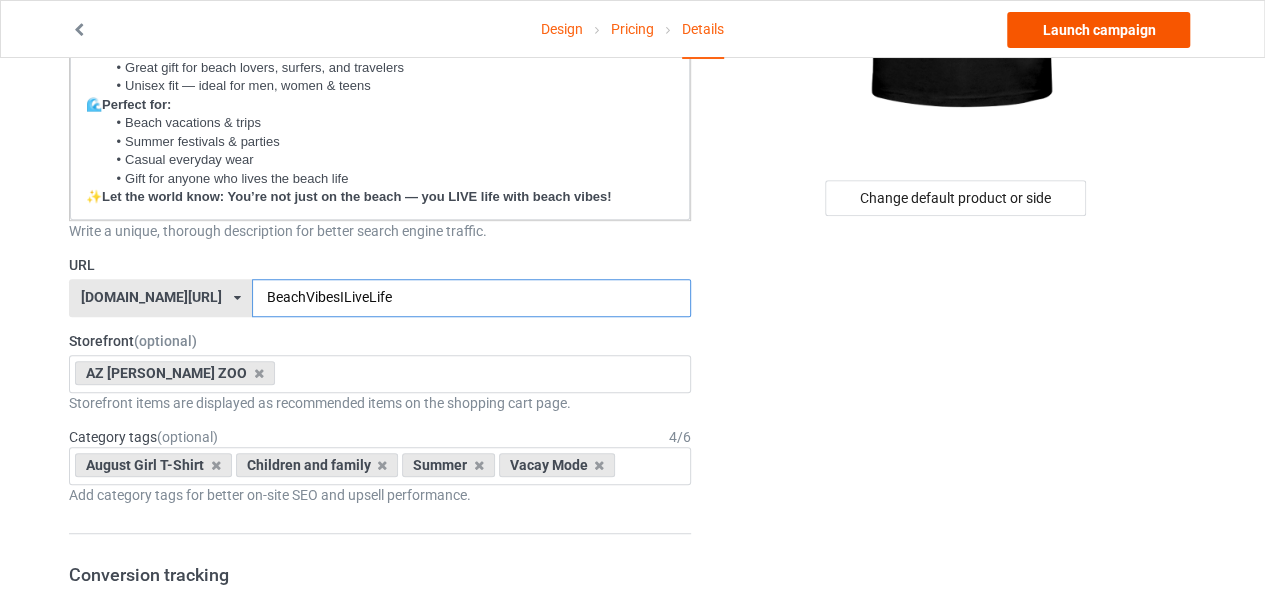 type on "BeachVibesILiveLife" 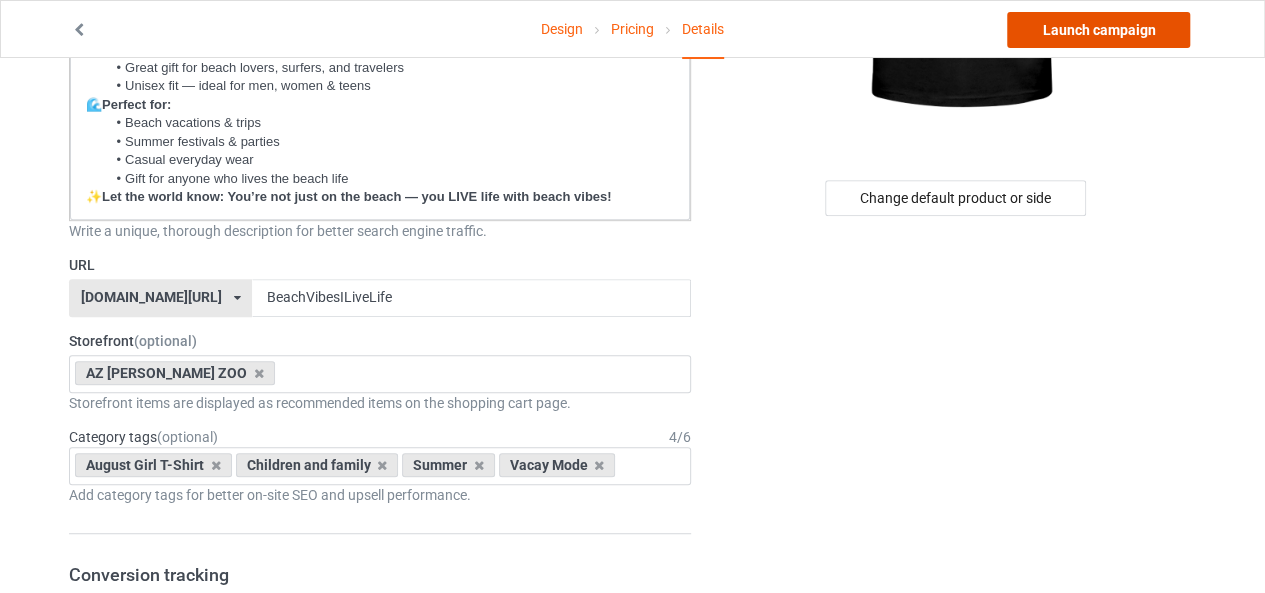 click on "Launch campaign" at bounding box center (1098, 30) 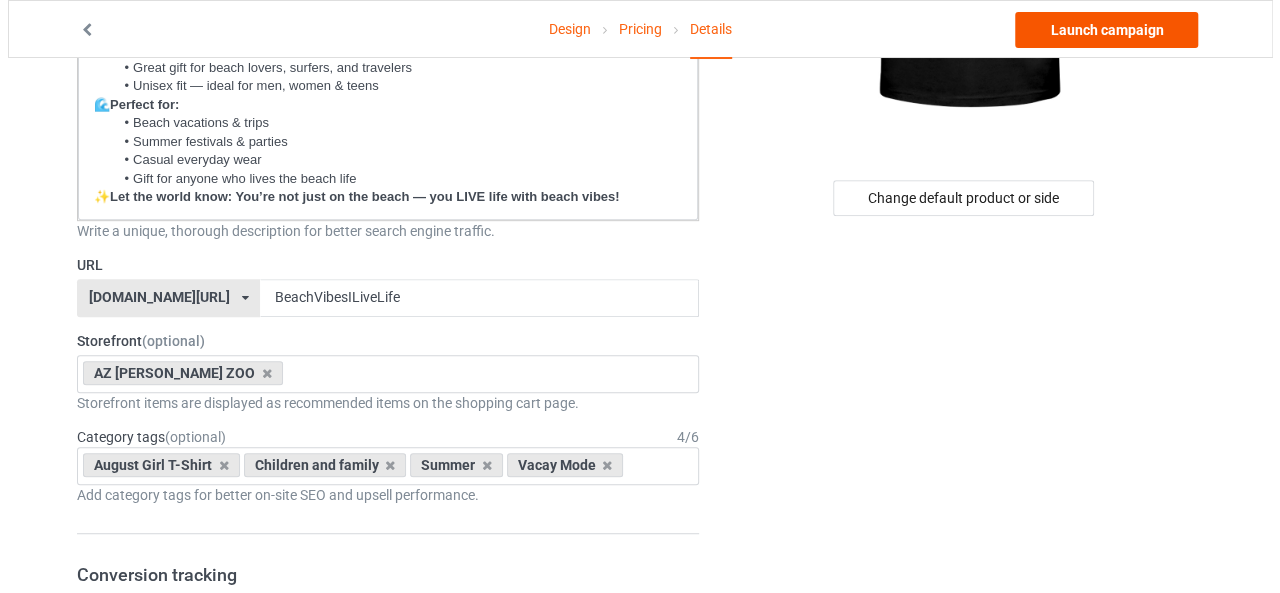 scroll, scrollTop: 0, scrollLeft: 0, axis: both 